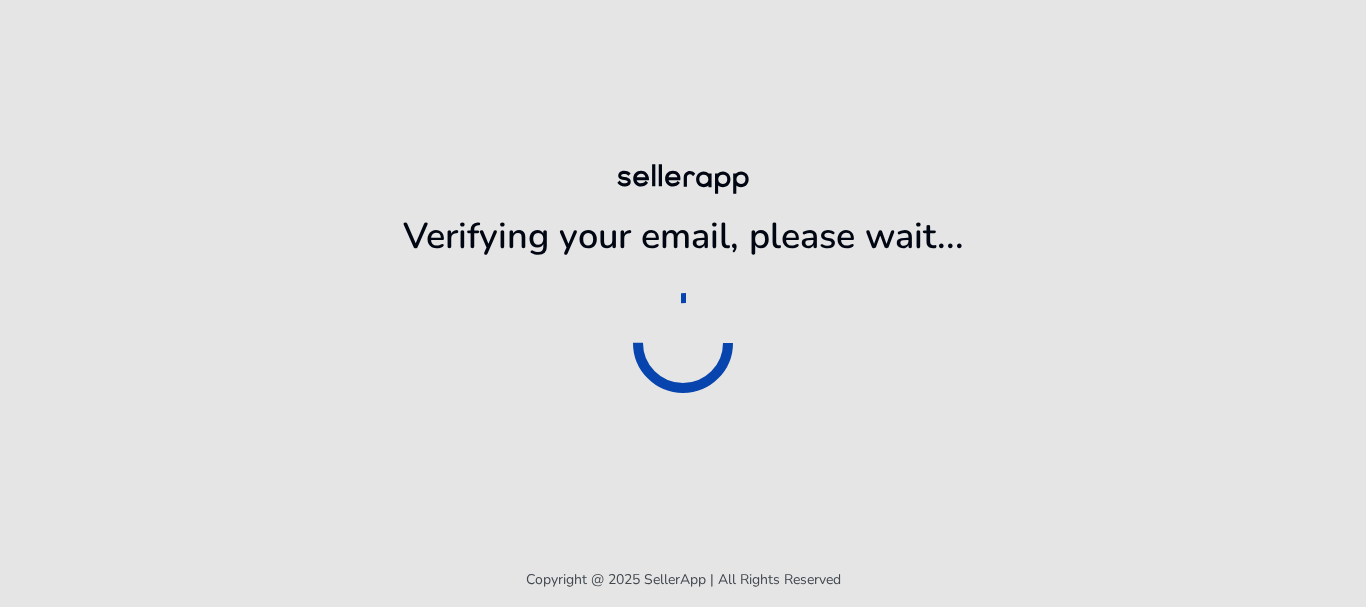 scroll, scrollTop: 0, scrollLeft: 0, axis: both 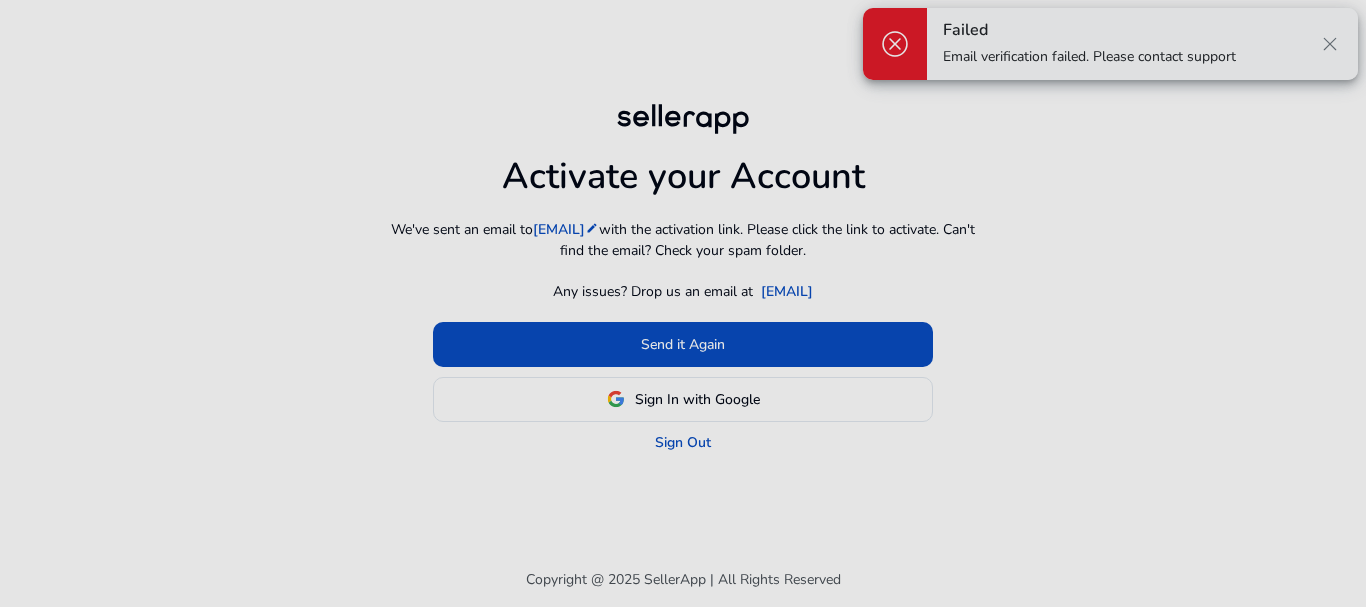 click on "close" at bounding box center [1330, 44] 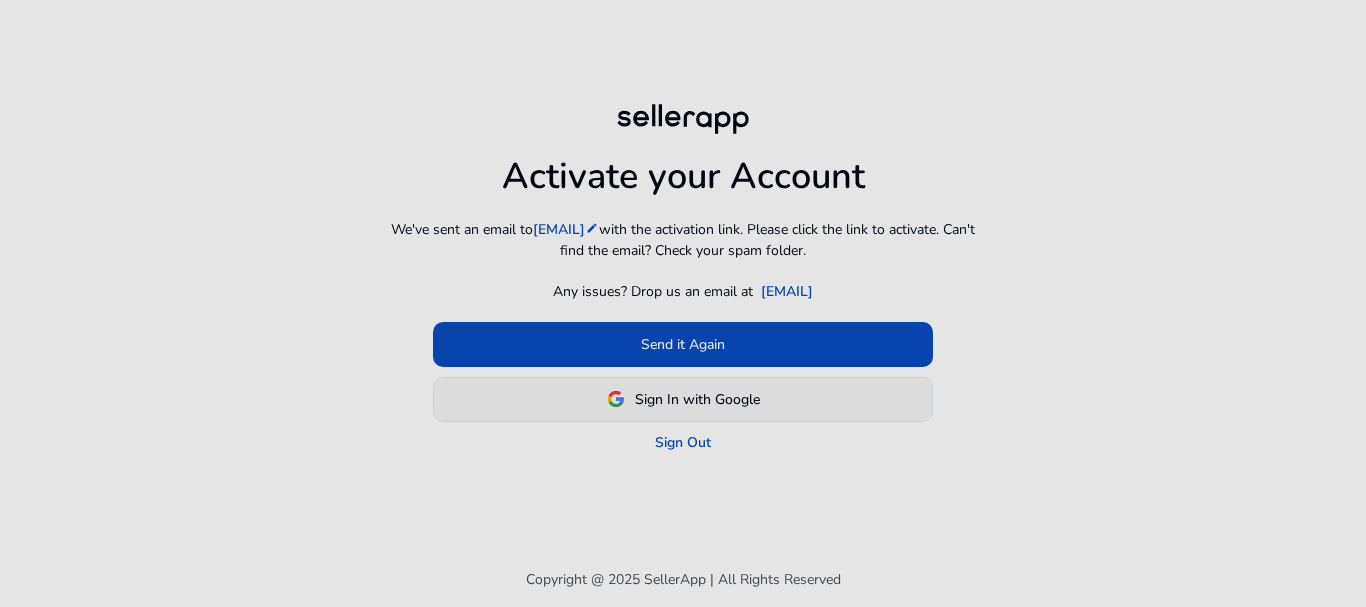 click on "Sign In with Google" 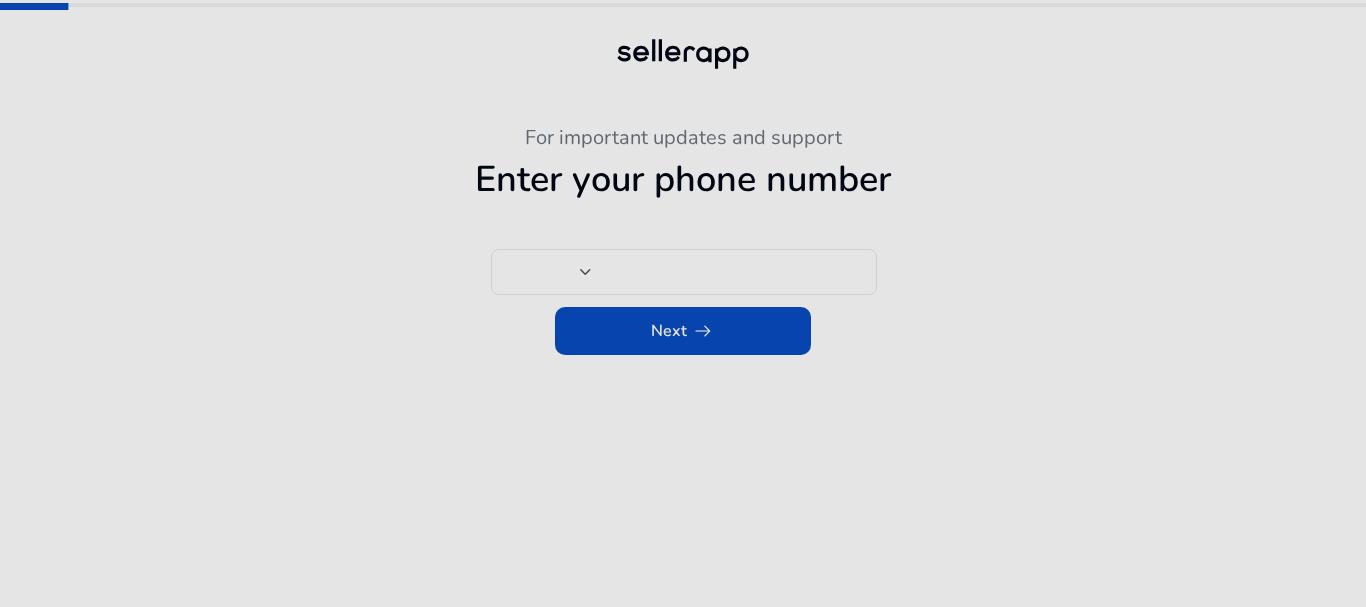 type on "***" 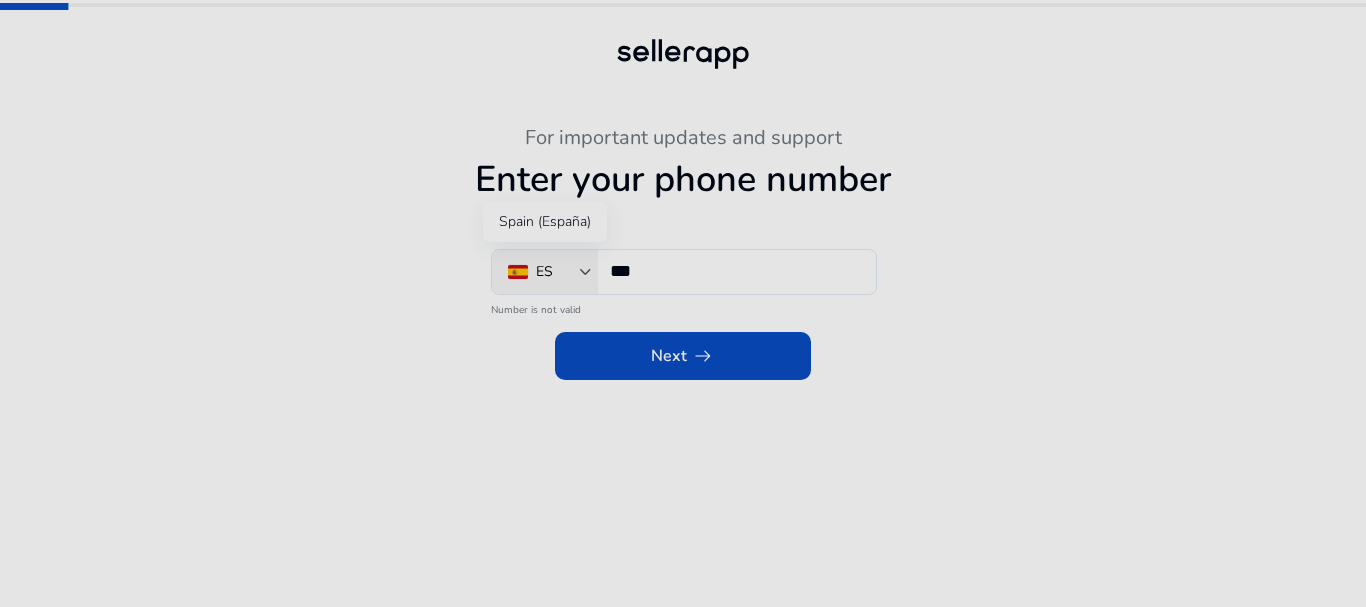 click on "ES" at bounding box center (544, 272) 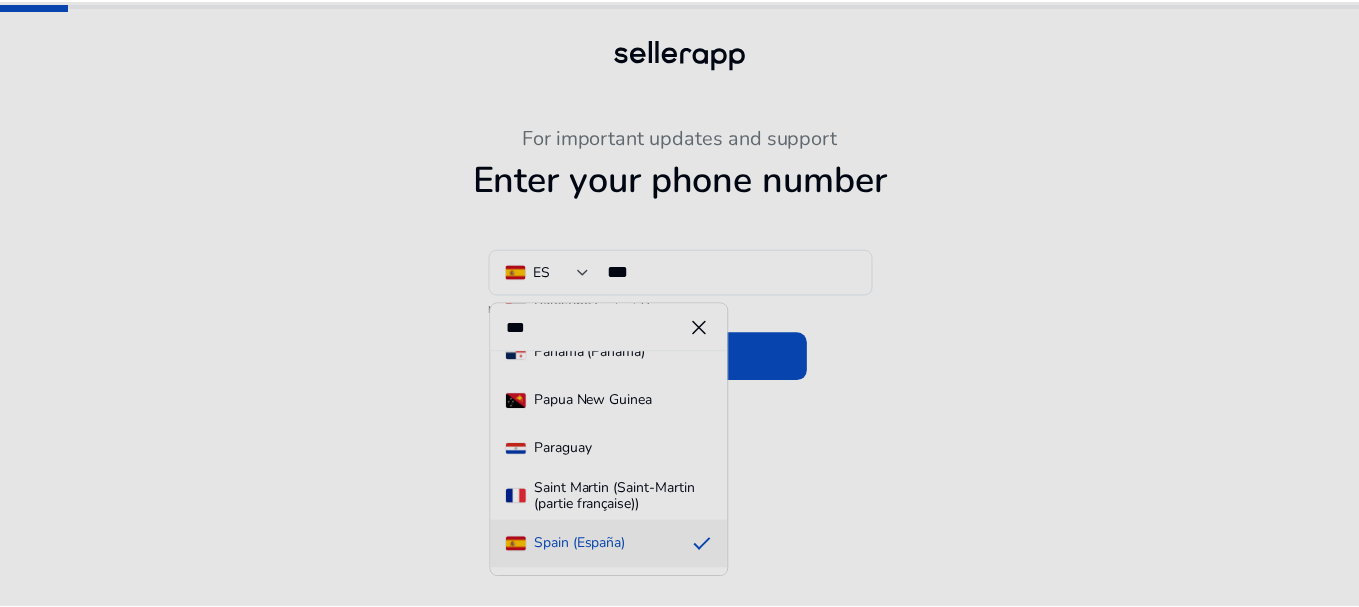 scroll, scrollTop: 0, scrollLeft: 0, axis: both 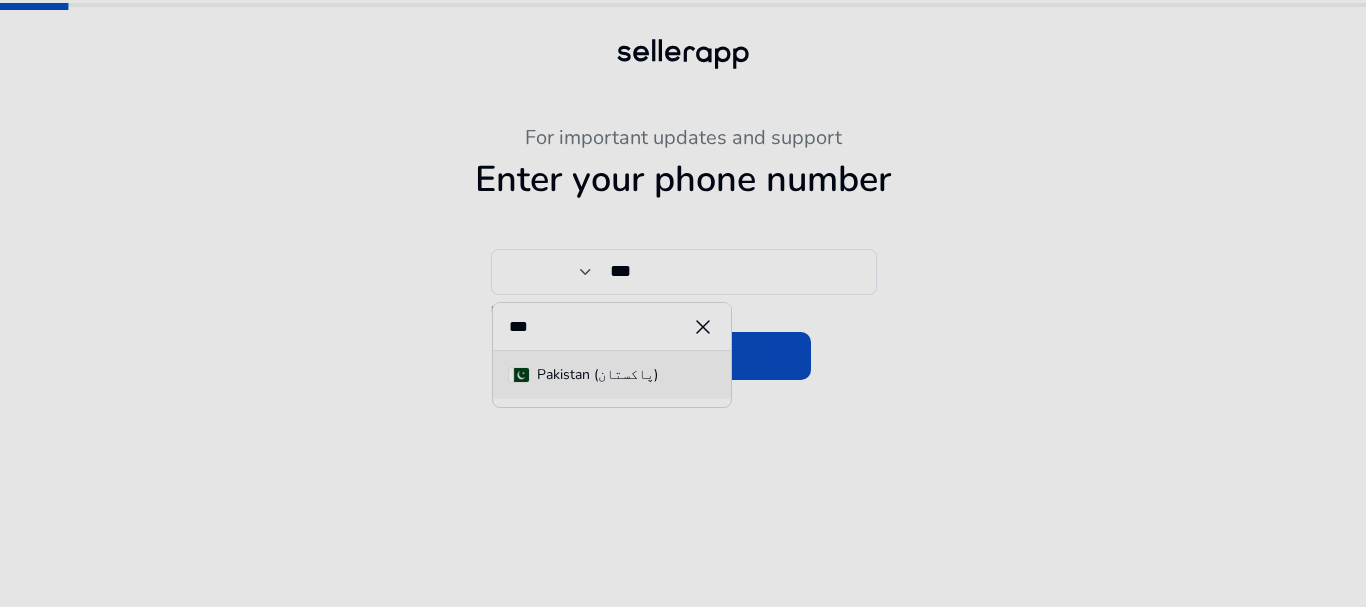 type on "***" 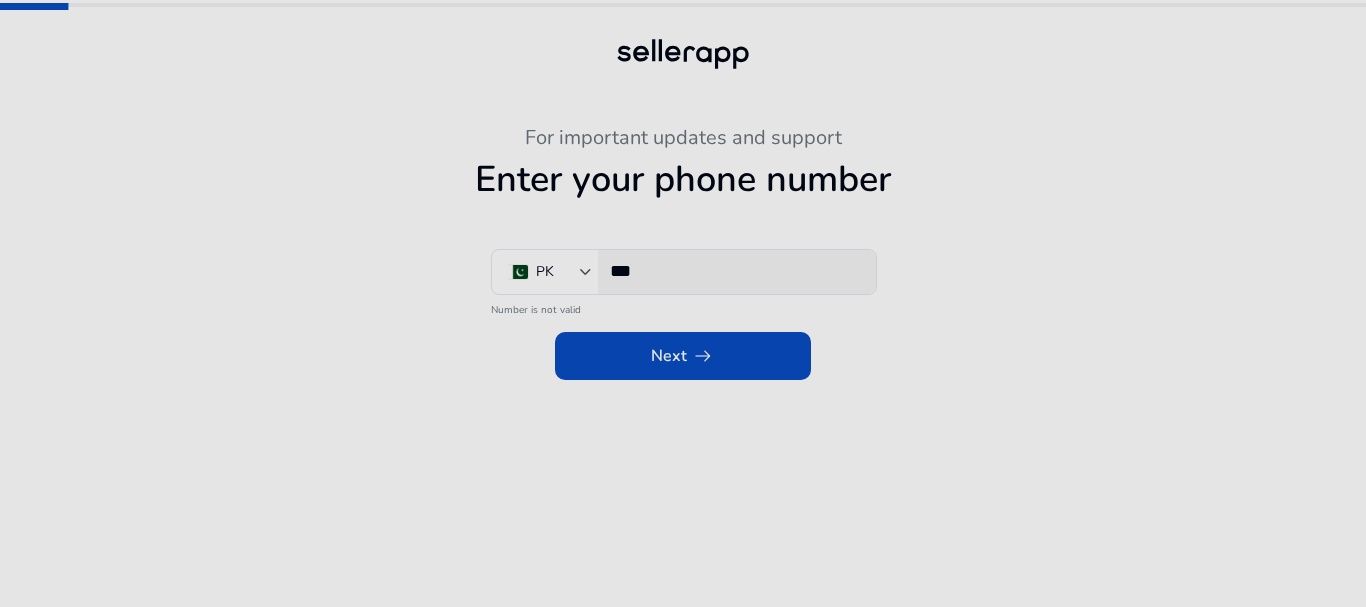 click on "***" at bounding box center [735, 271] 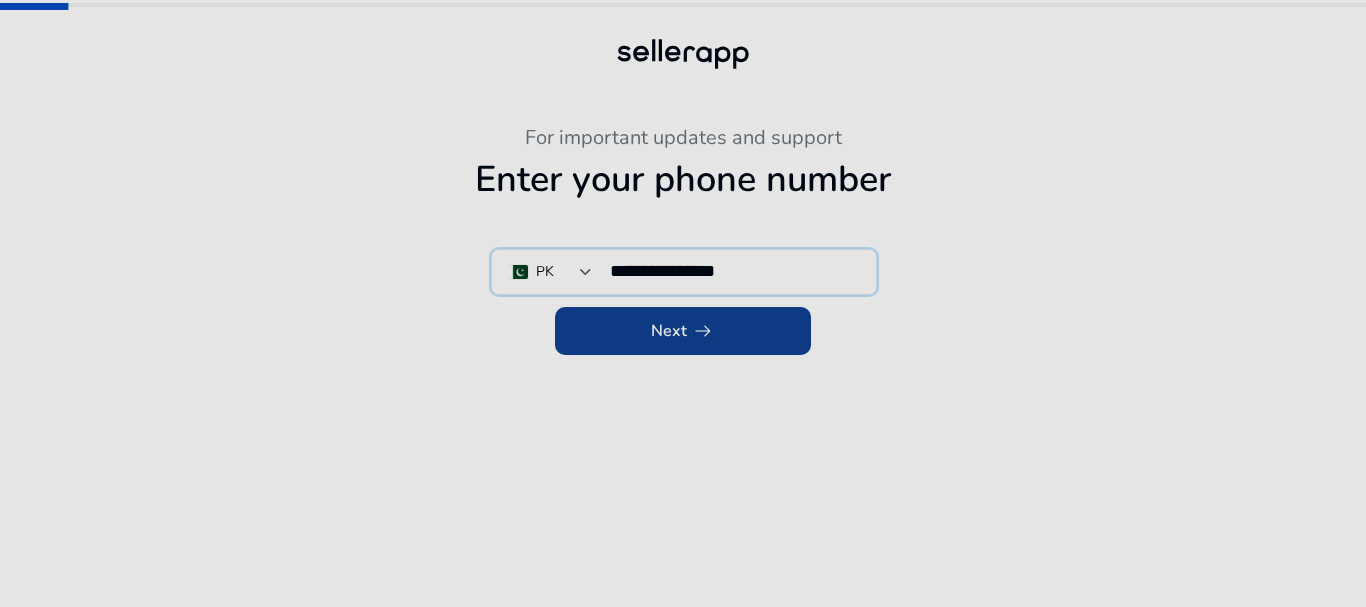 type on "**********" 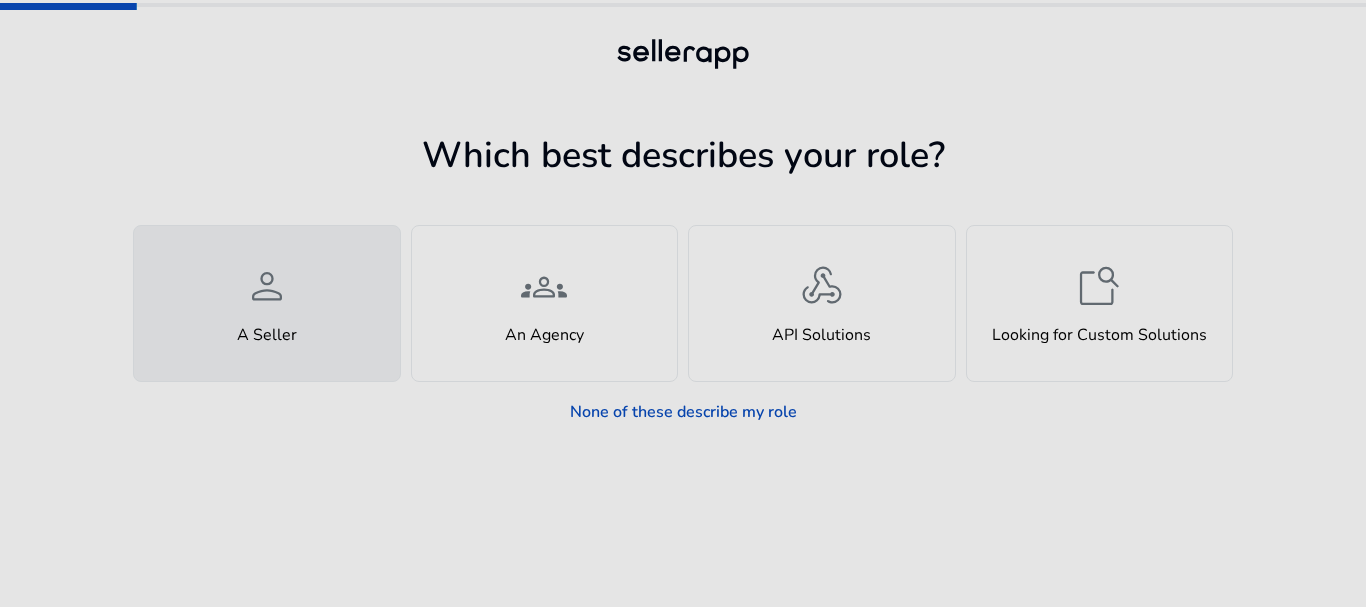 click on "person  A Seller" 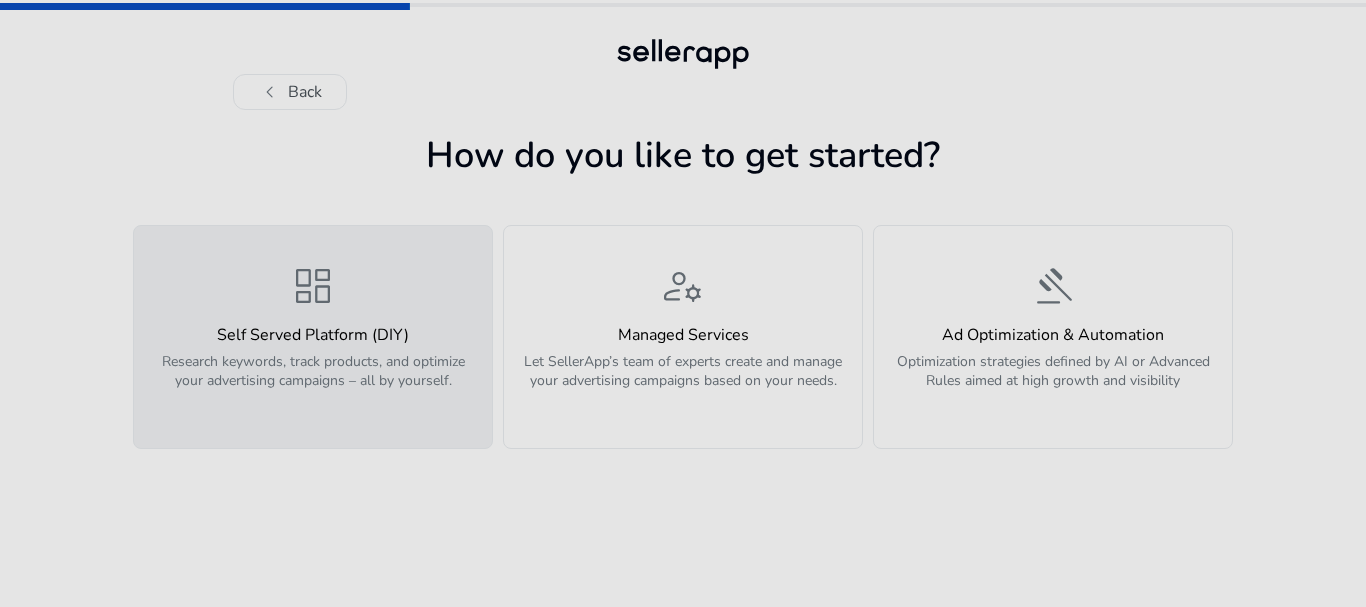 click on "Self Served Platform (DIY)" 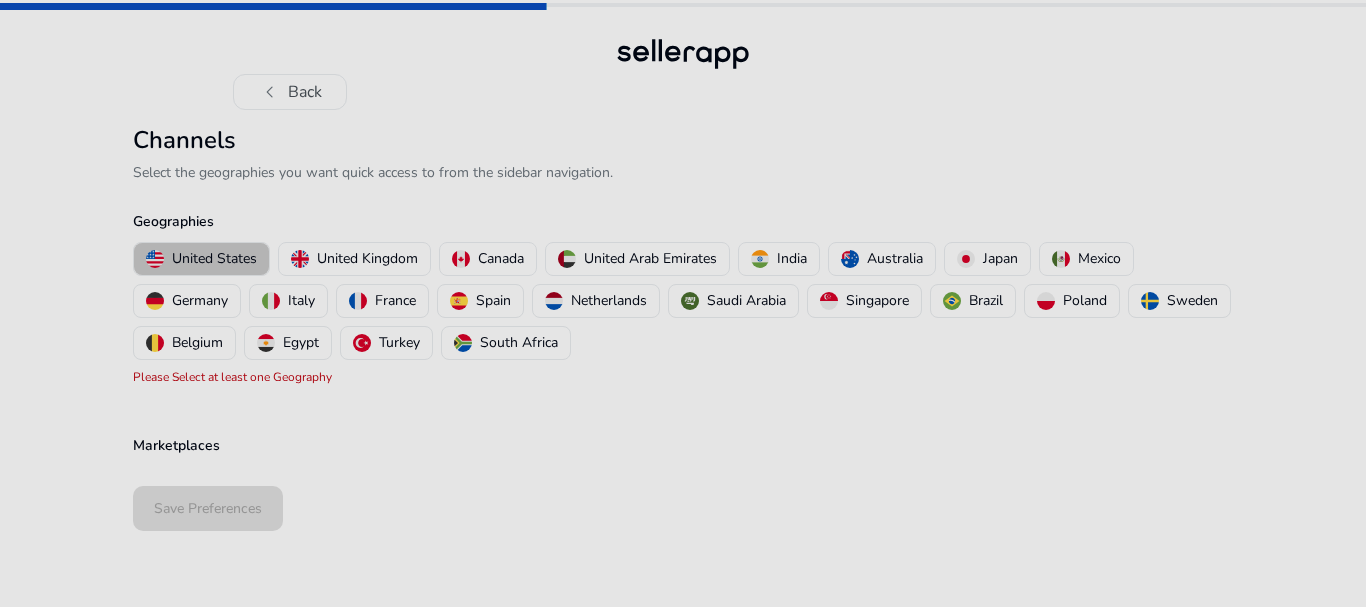 click on "United States" at bounding box center [214, 258] 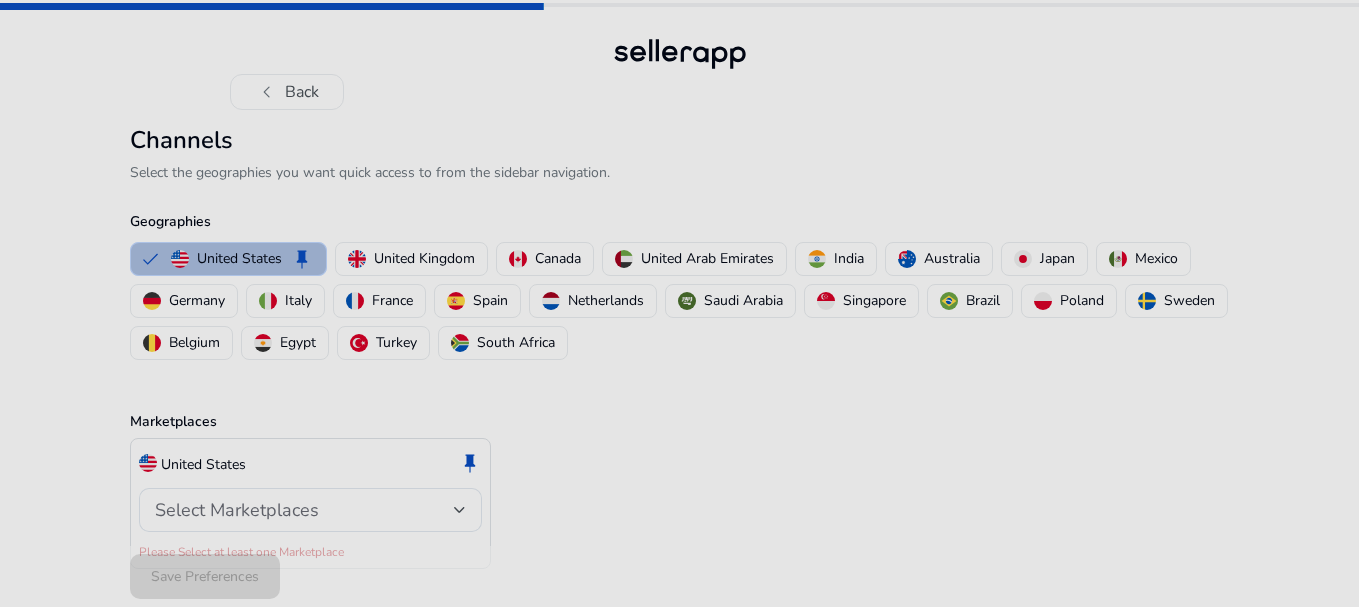 click on "United States" at bounding box center (239, 258) 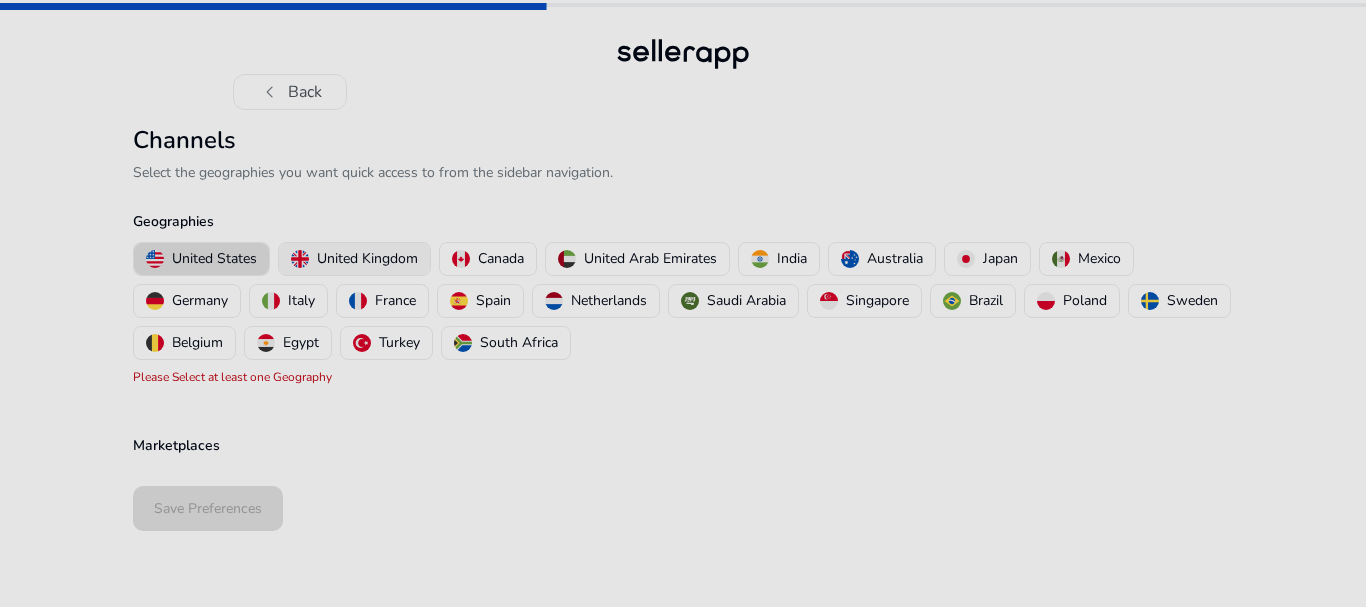 click on "United Kingdom" at bounding box center (367, 258) 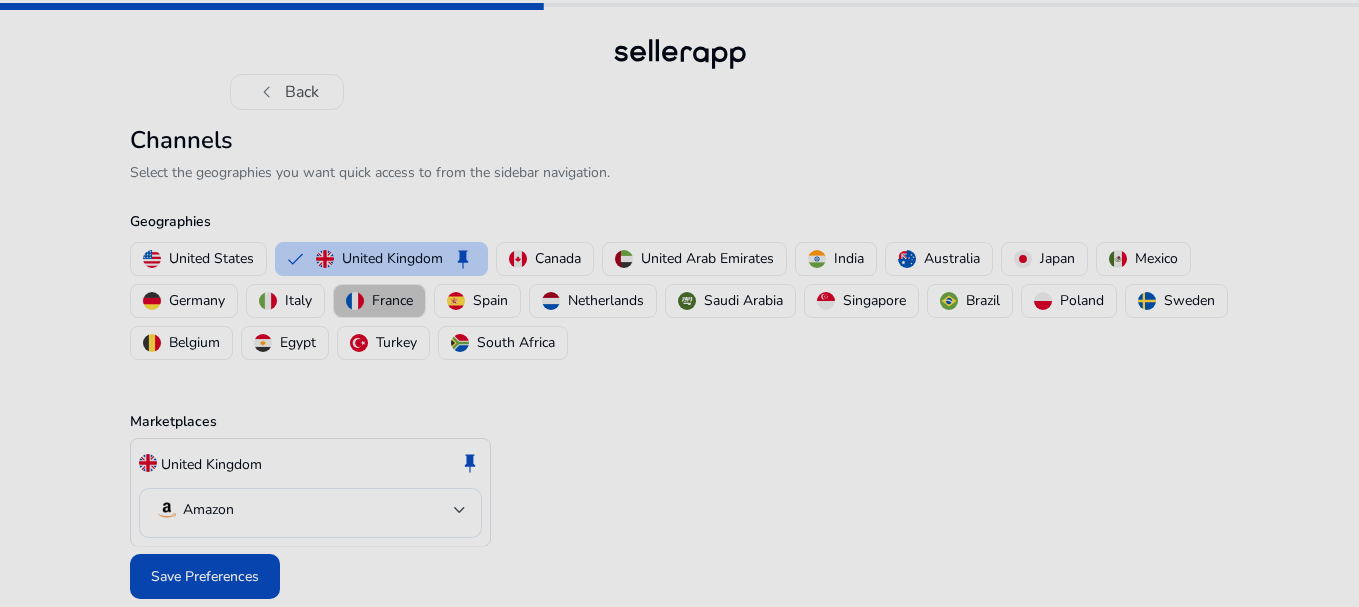 drag, startPoint x: 389, startPoint y: 299, endPoint x: 414, endPoint y: 303, distance: 25.317978 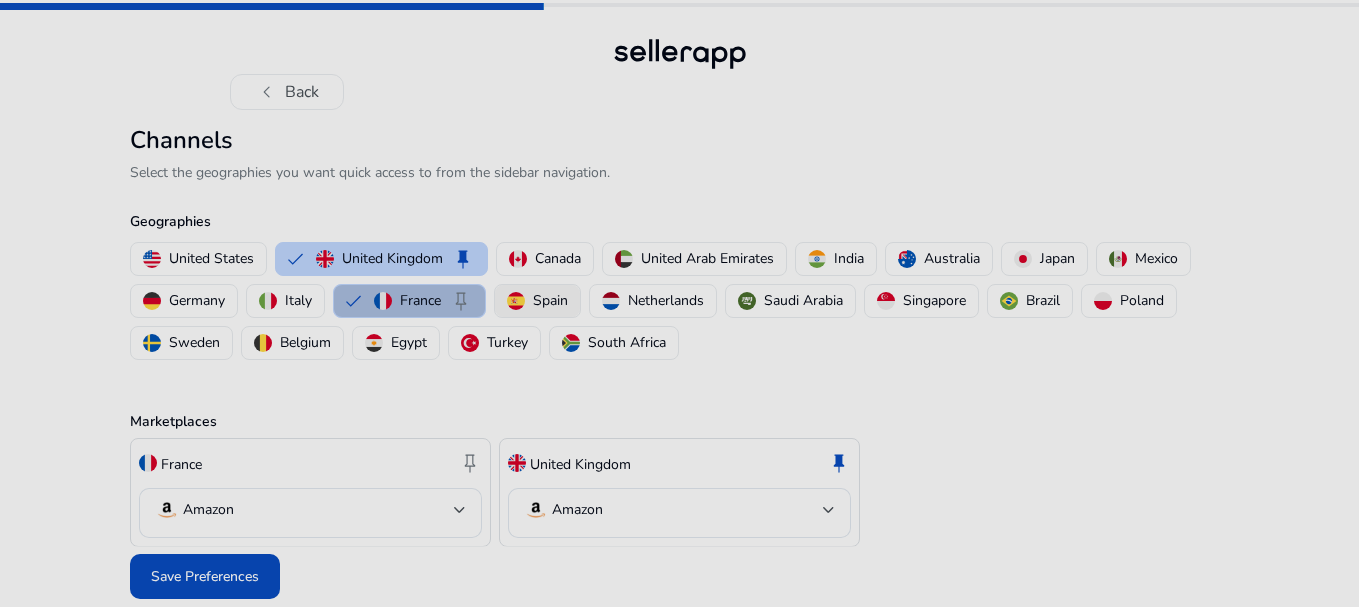click on "Spain" at bounding box center (550, 300) 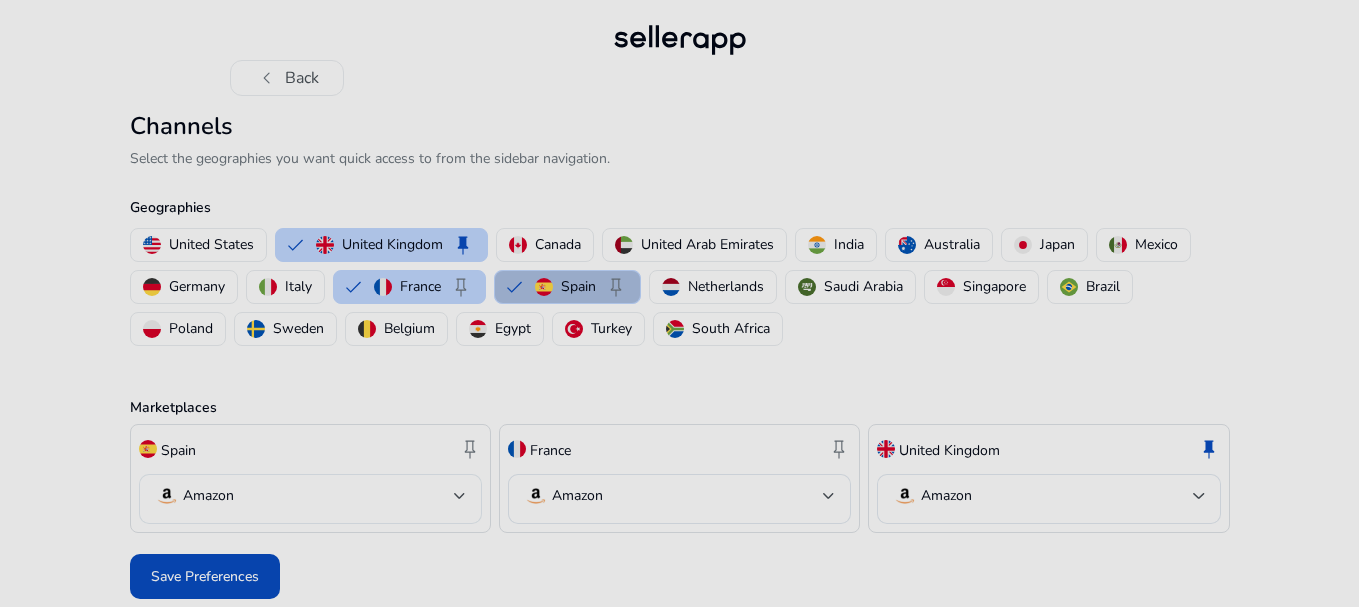 scroll, scrollTop: 17, scrollLeft: 0, axis: vertical 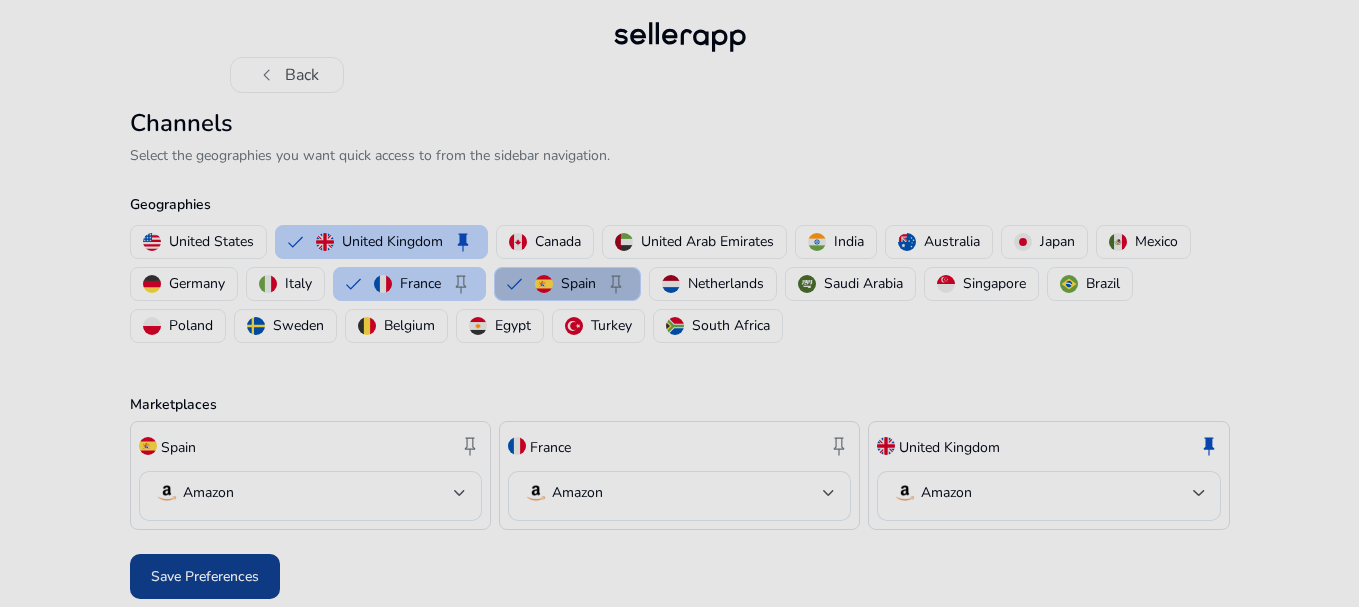 click on "Save Preferences" 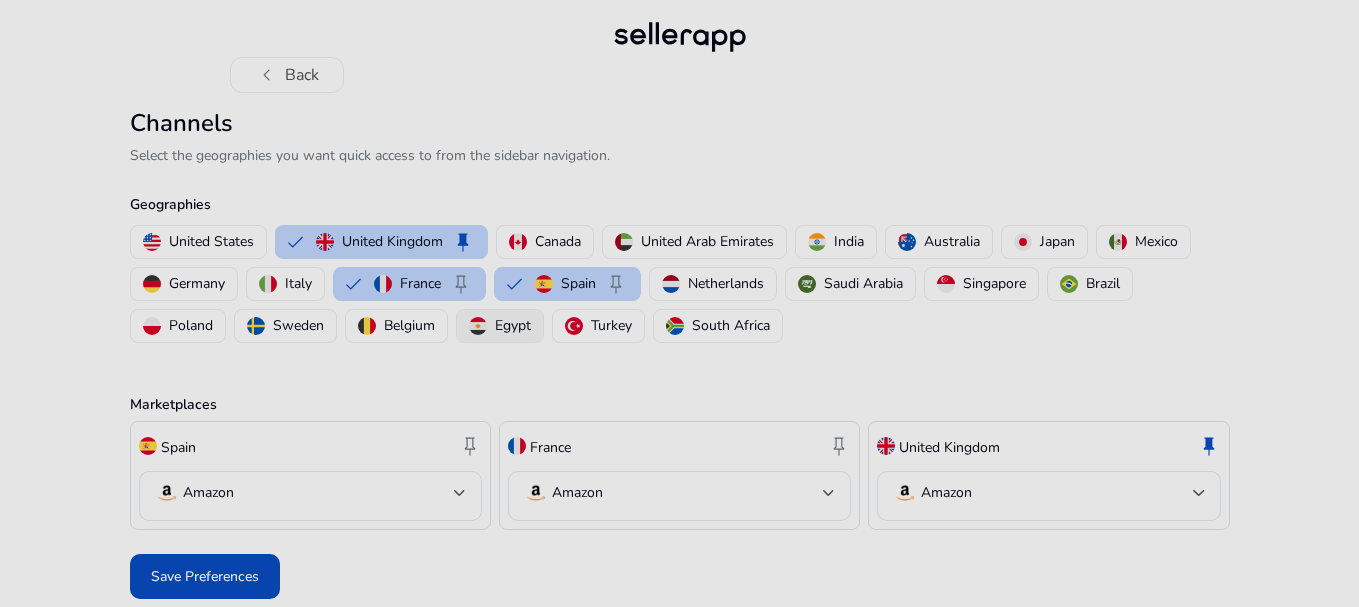 scroll, scrollTop: 0, scrollLeft: 0, axis: both 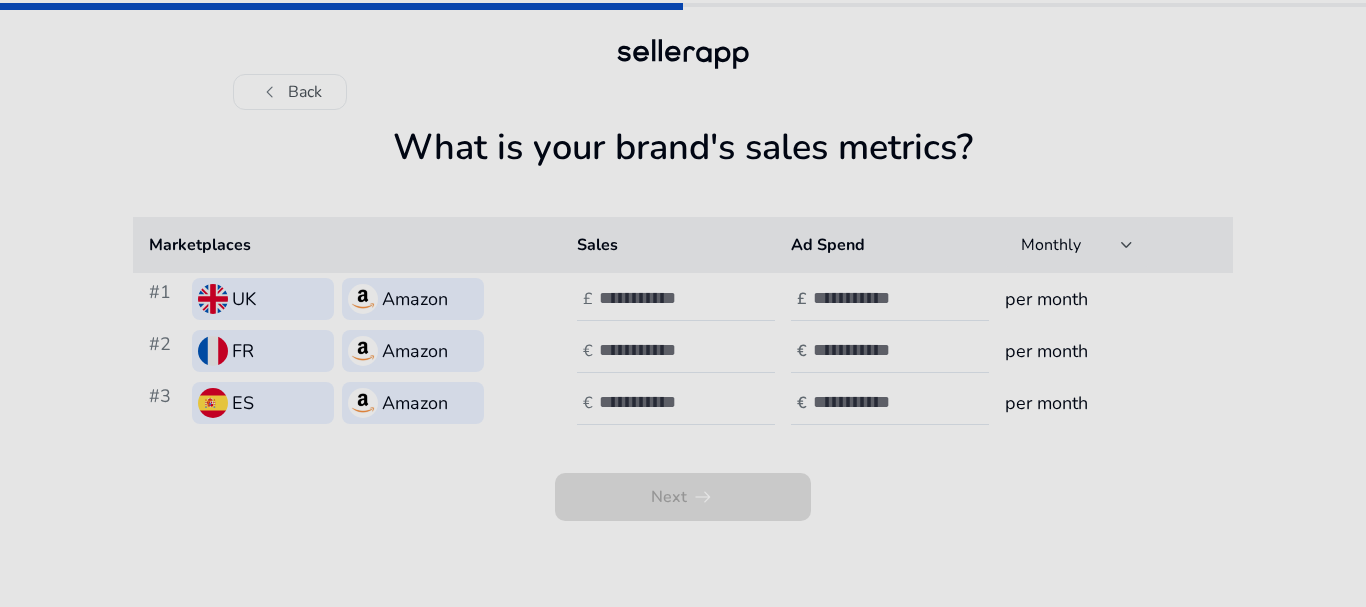 click on "UK" 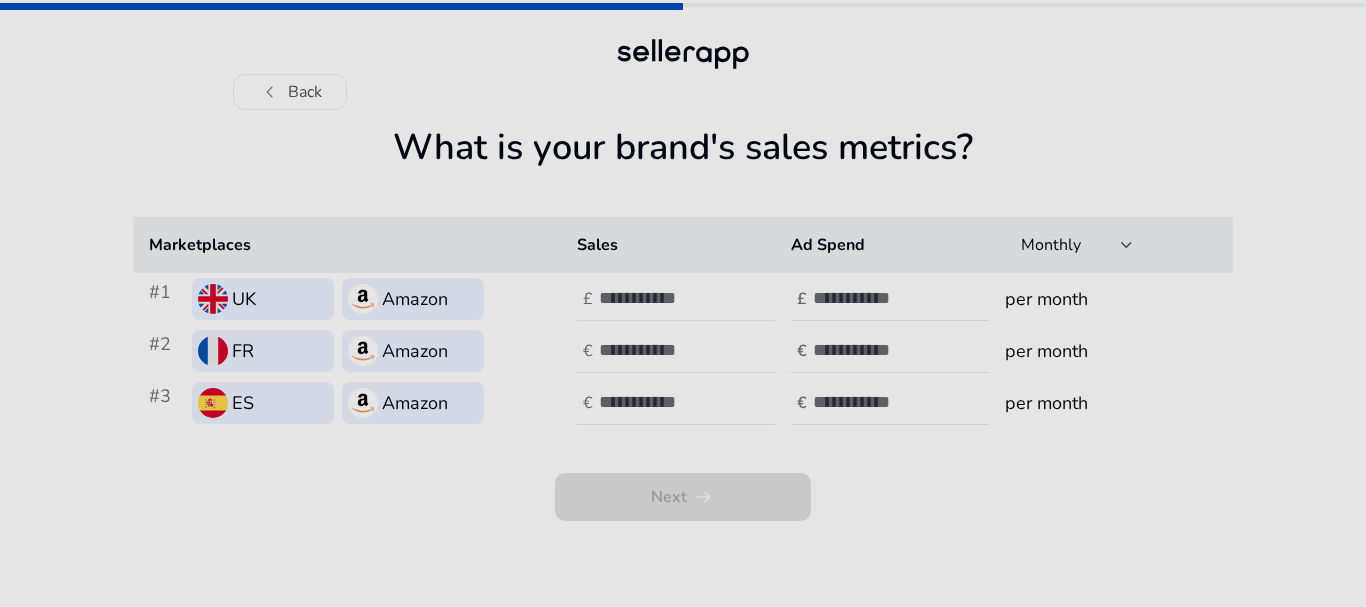 click at bounding box center (666, 298) 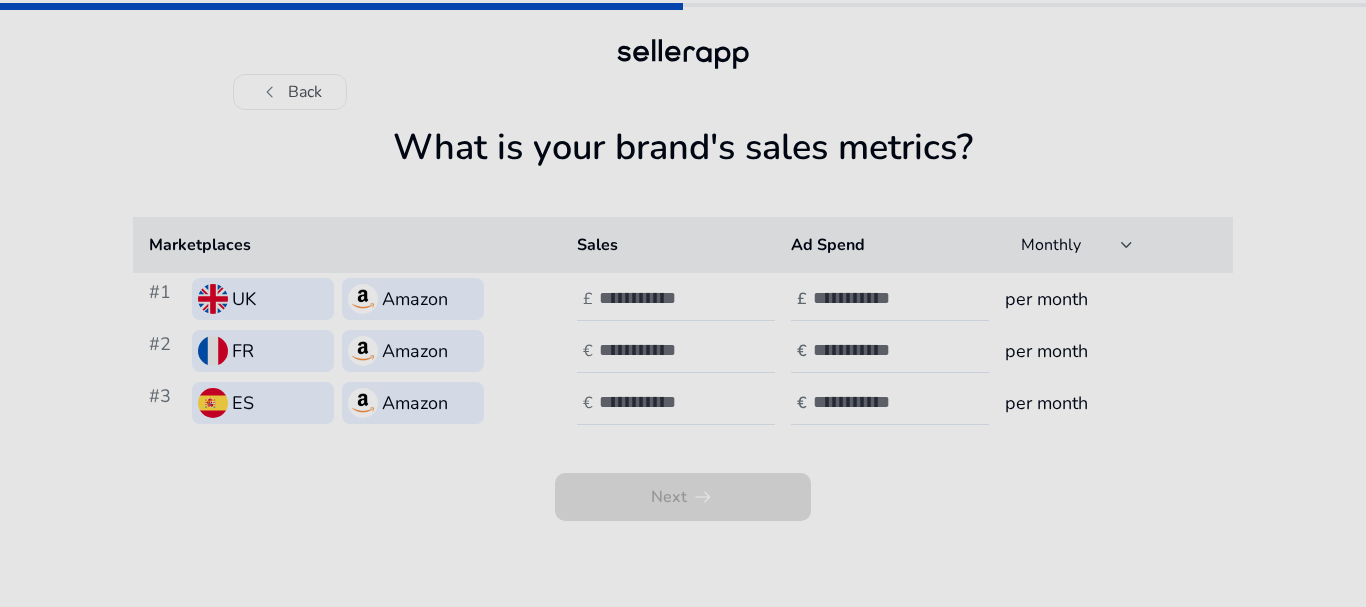 click on "Marketplaces" 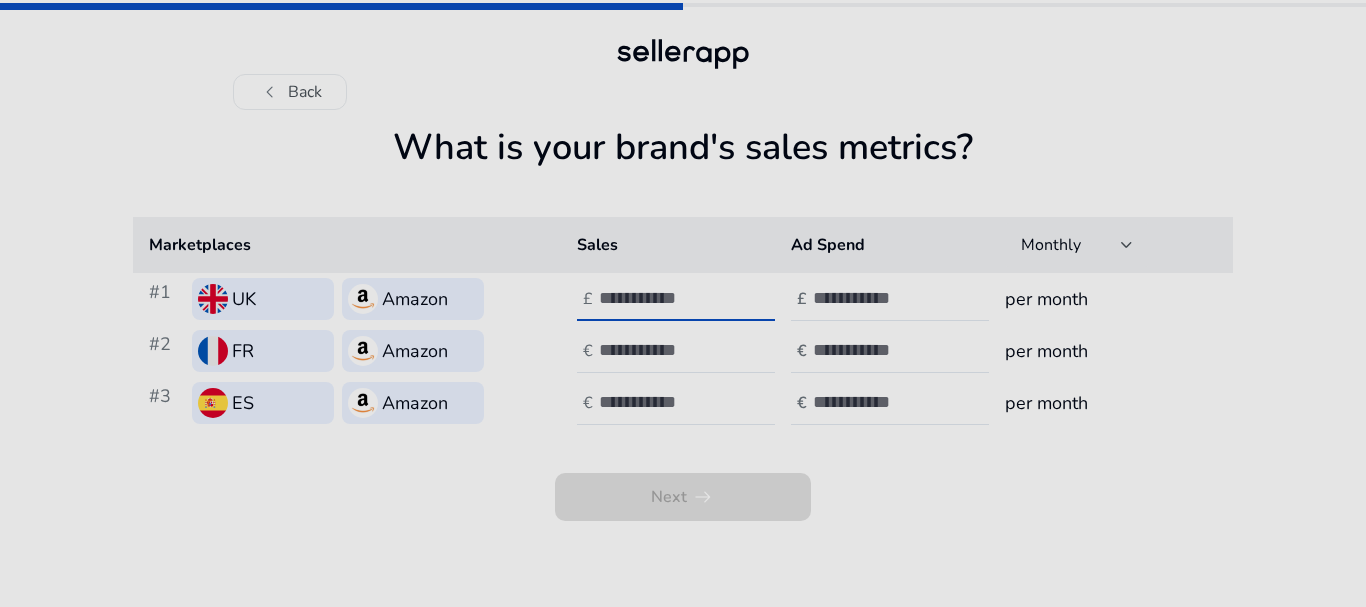 click at bounding box center (666, 298) 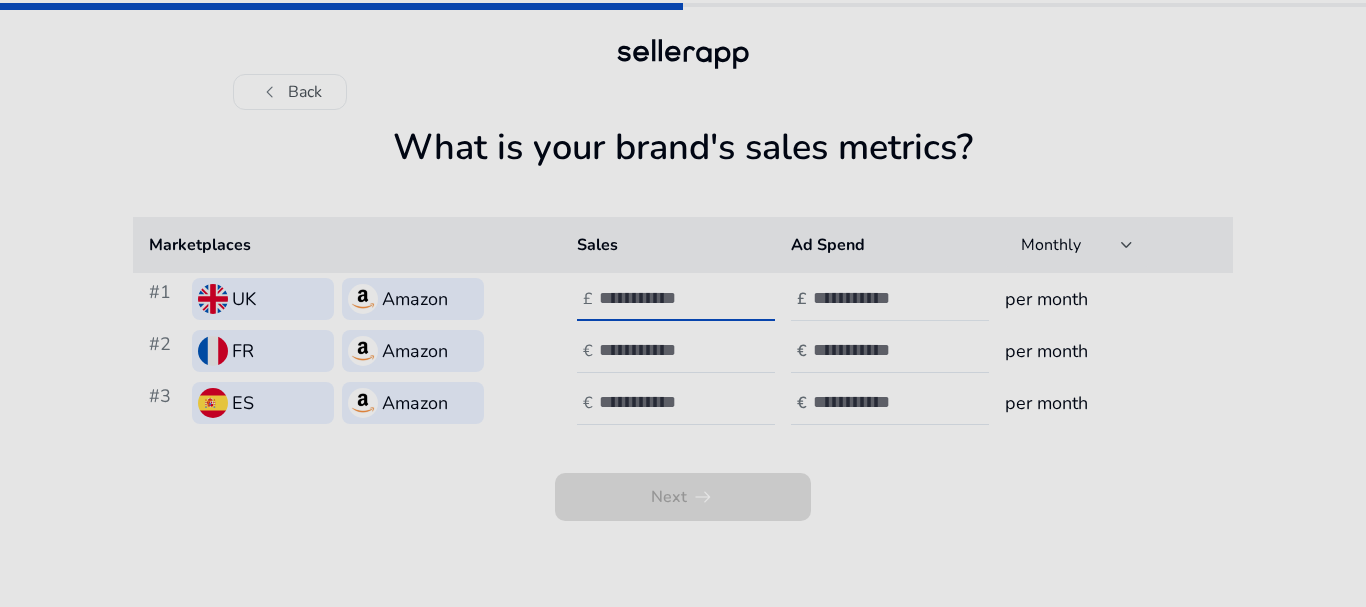 click at bounding box center [880, 298] 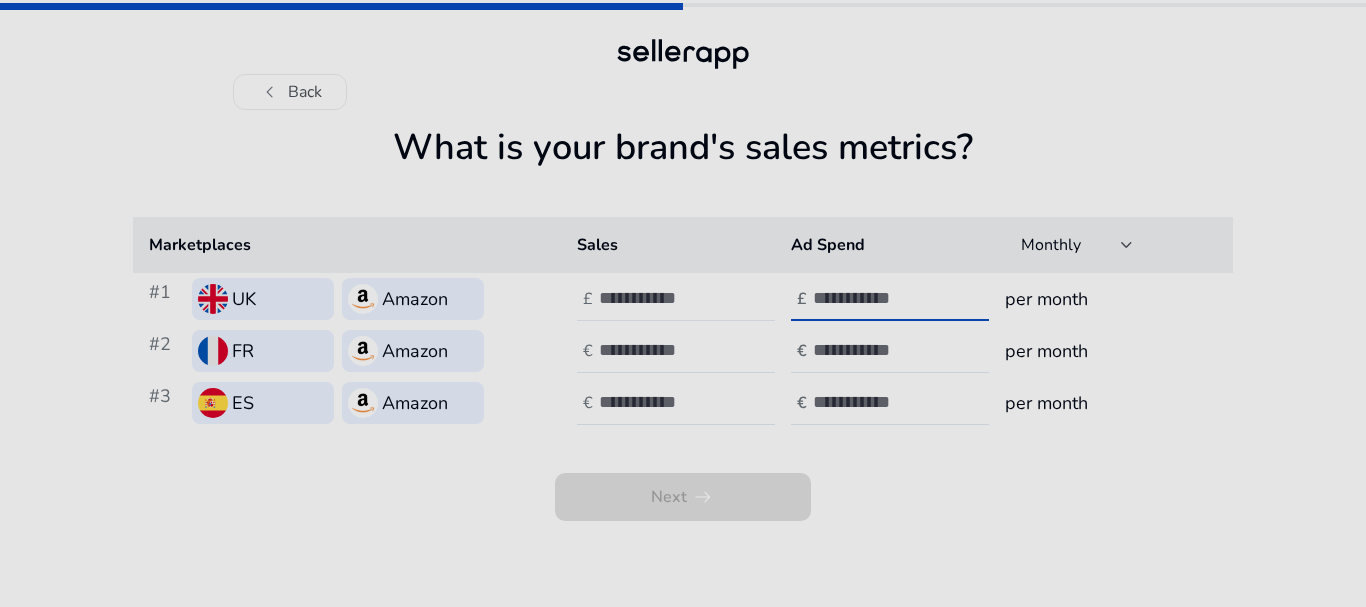 click at bounding box center (666, 298) 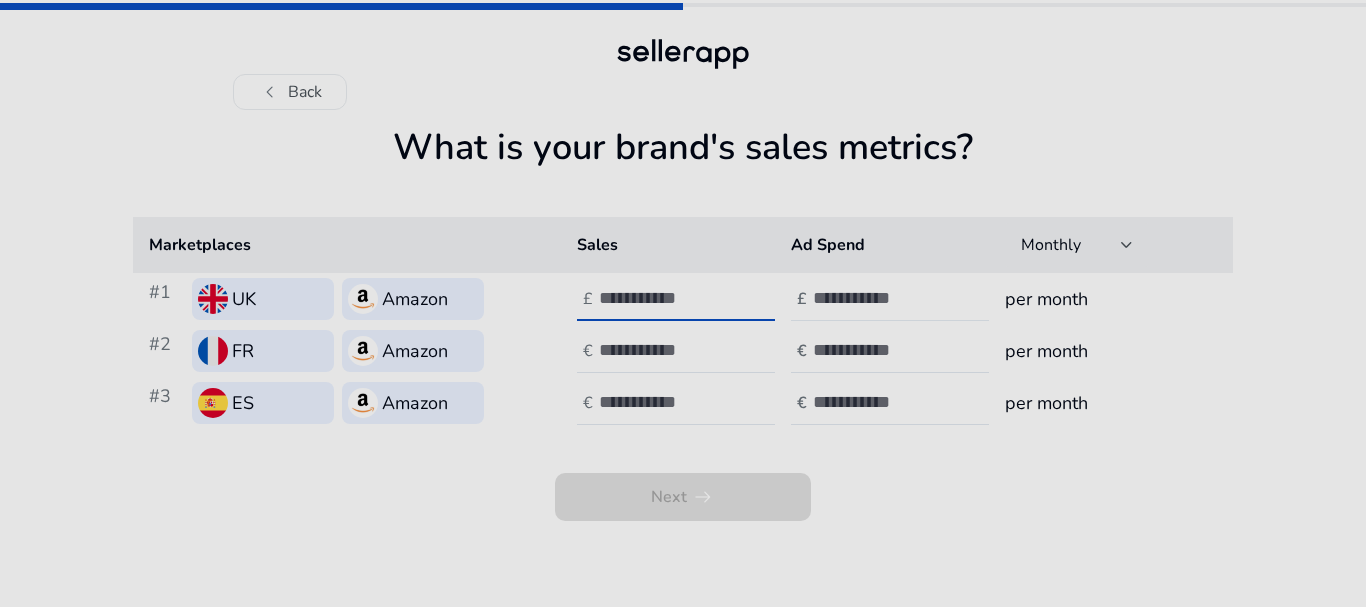 type on "**" 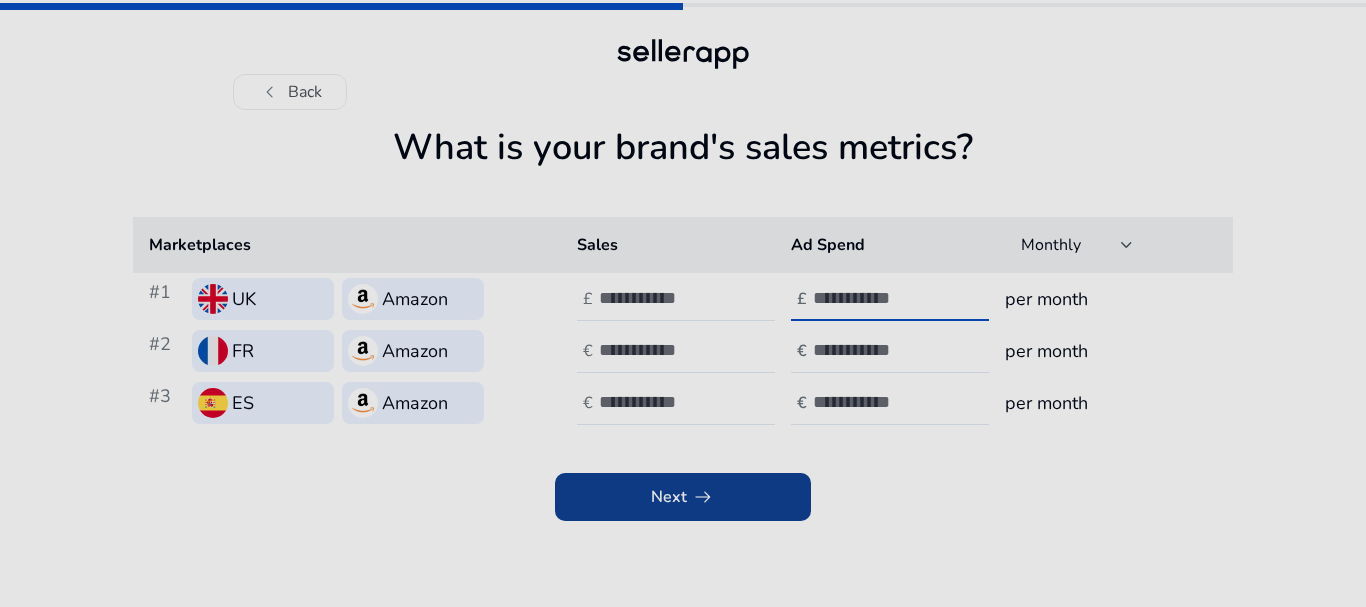 type on "**" 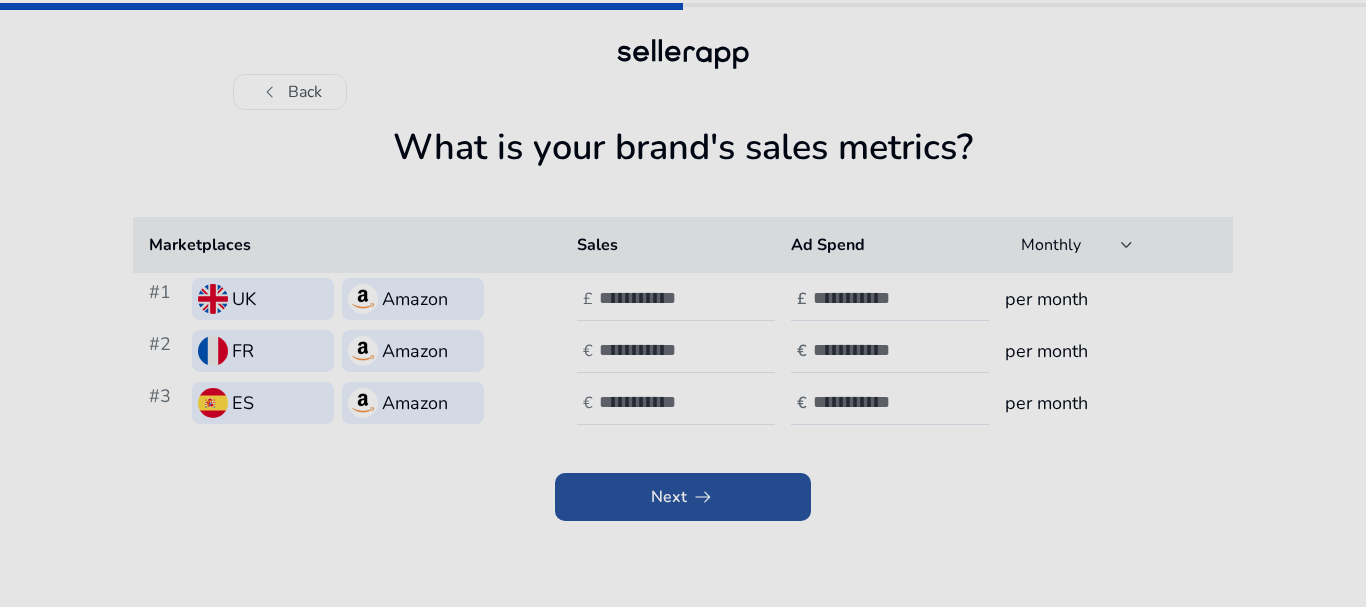 click on "arrow_right_alt" 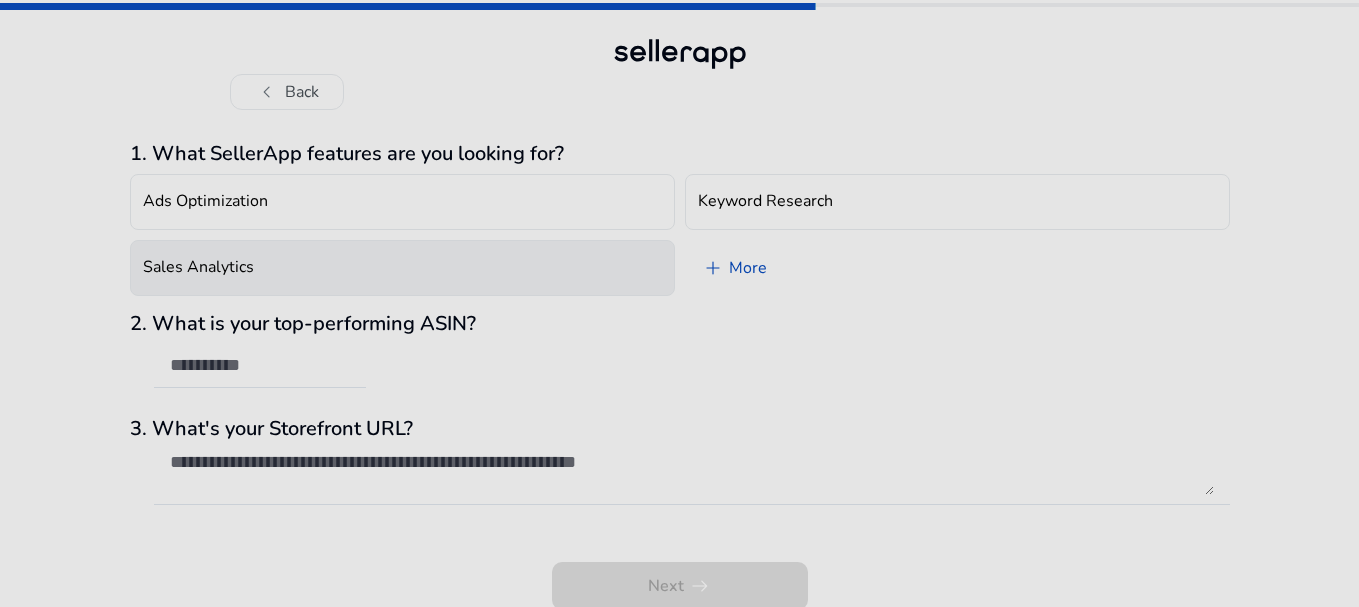 scroll, scrollTop: 3, scrollLeft: 0, axis: vertical 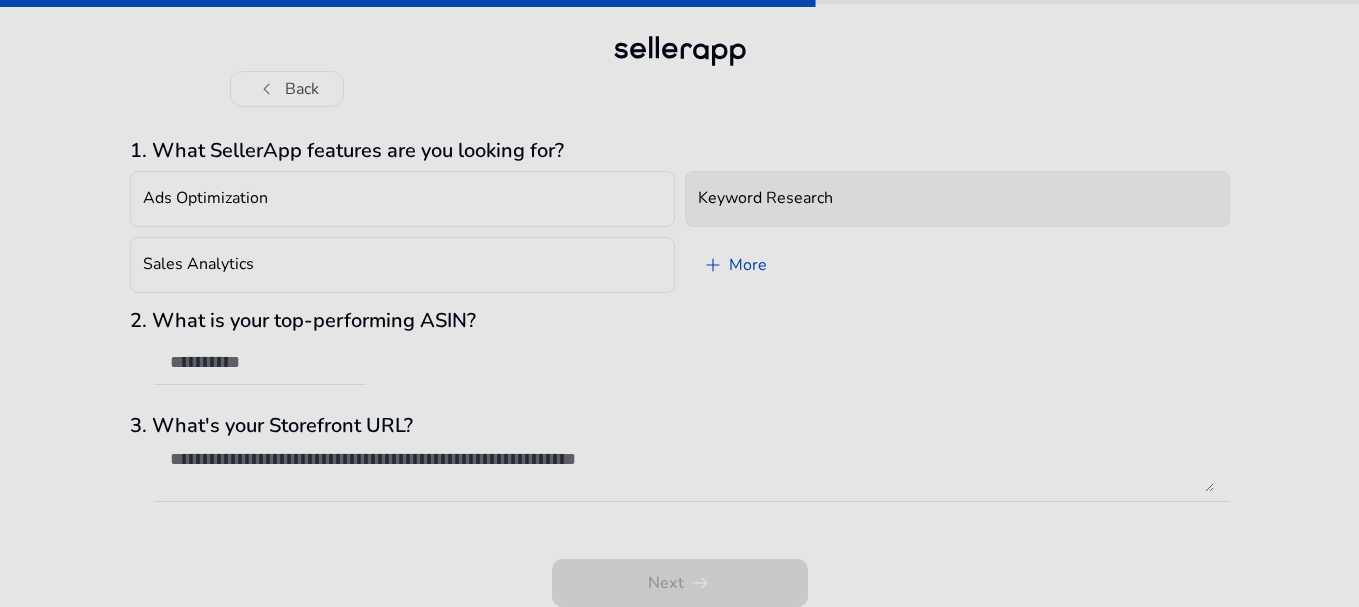 click on "Keyword Research" 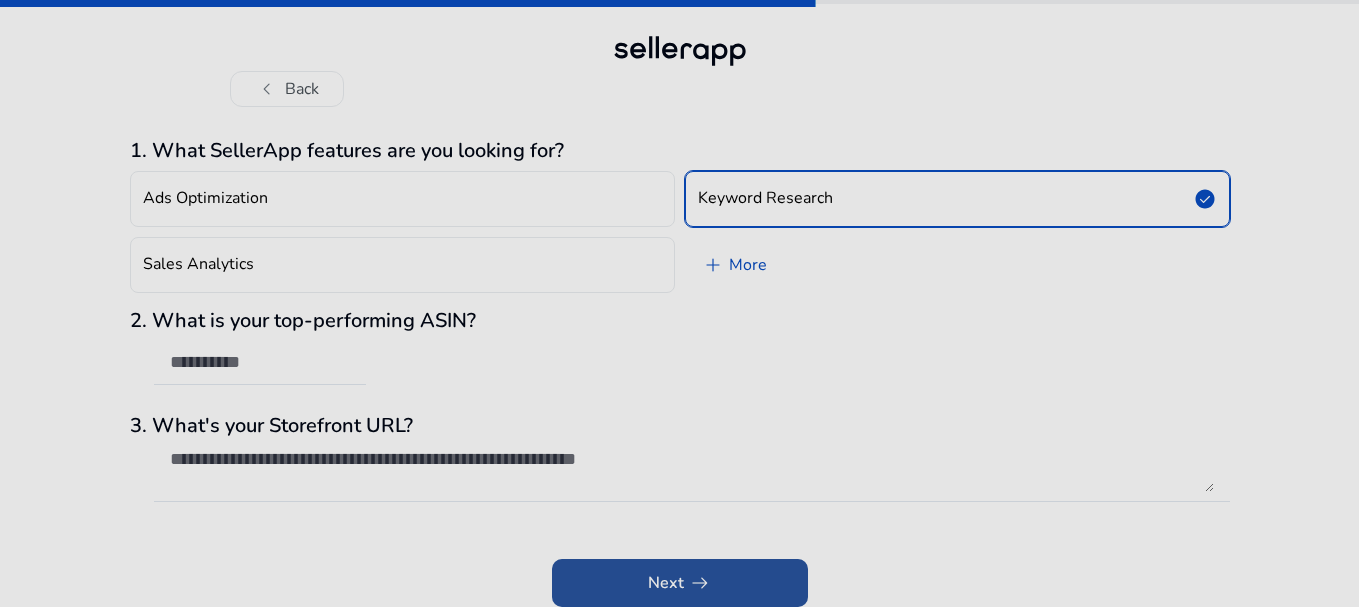drag, startPoint x: 650, startPoint y: 585, endPoint x: 634, endPoint y: 570, distance: 21.931713 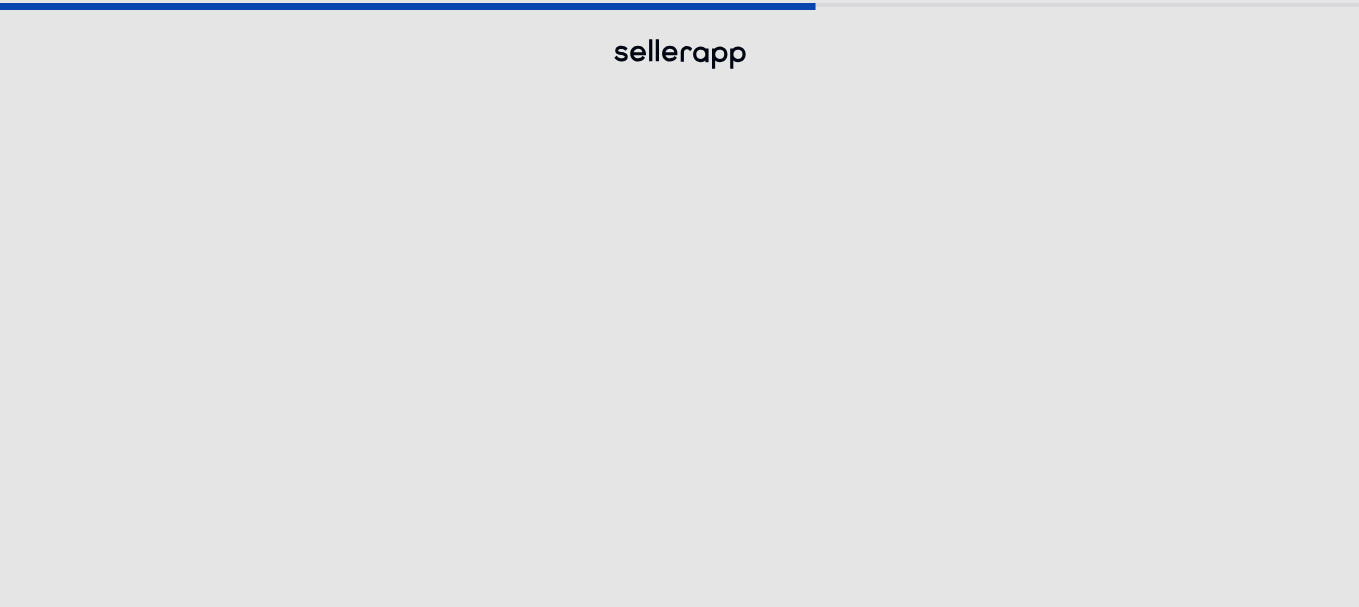 scroll, scrollTop: 0, scrollLeft: 0, axis: both 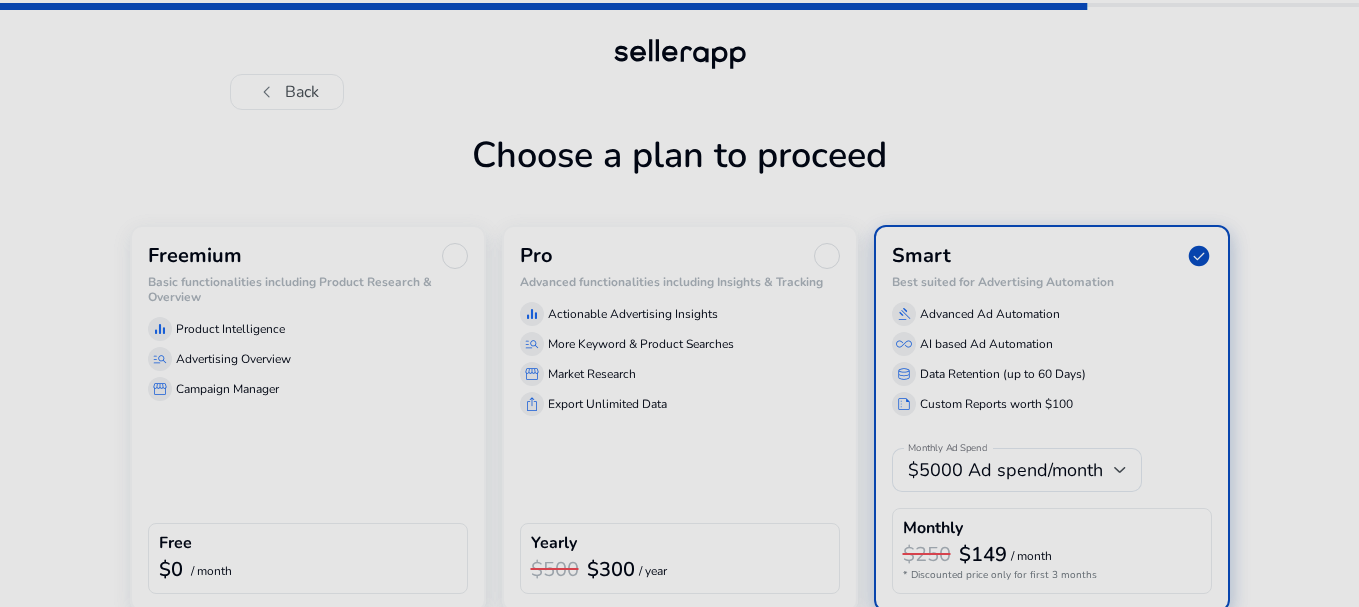click on "Basic functionalities including Product Research & Overview" 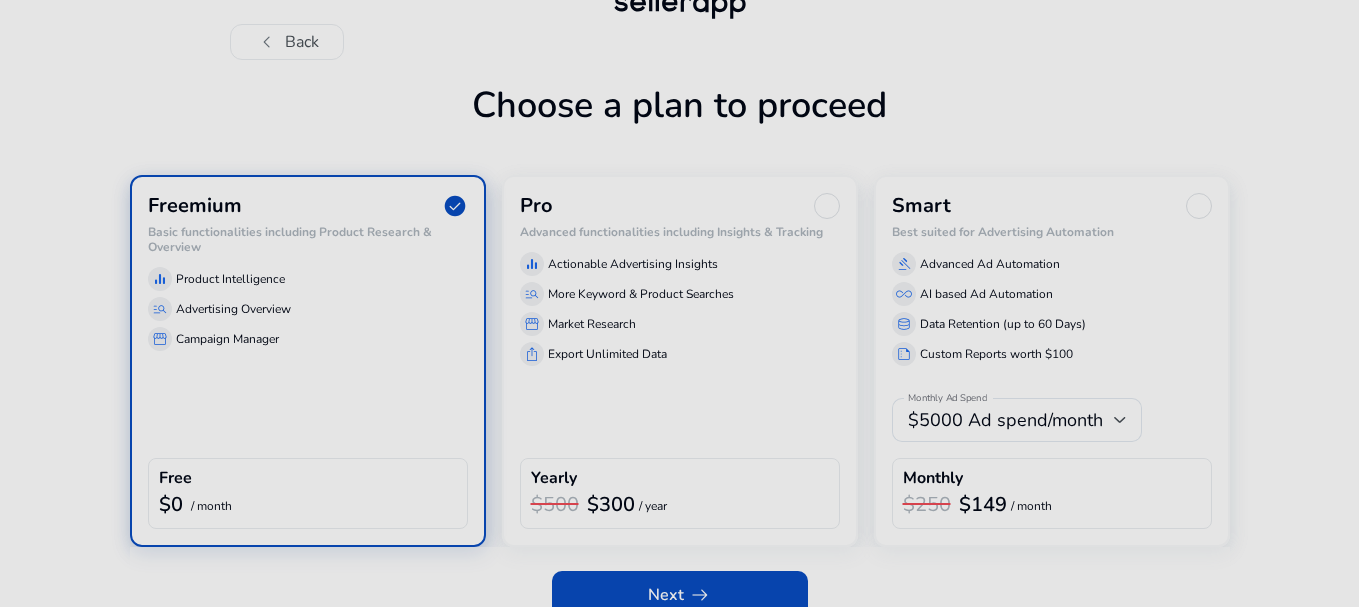 scroll, scrollTop: 78, scrollLeft: 0, axis: vertical 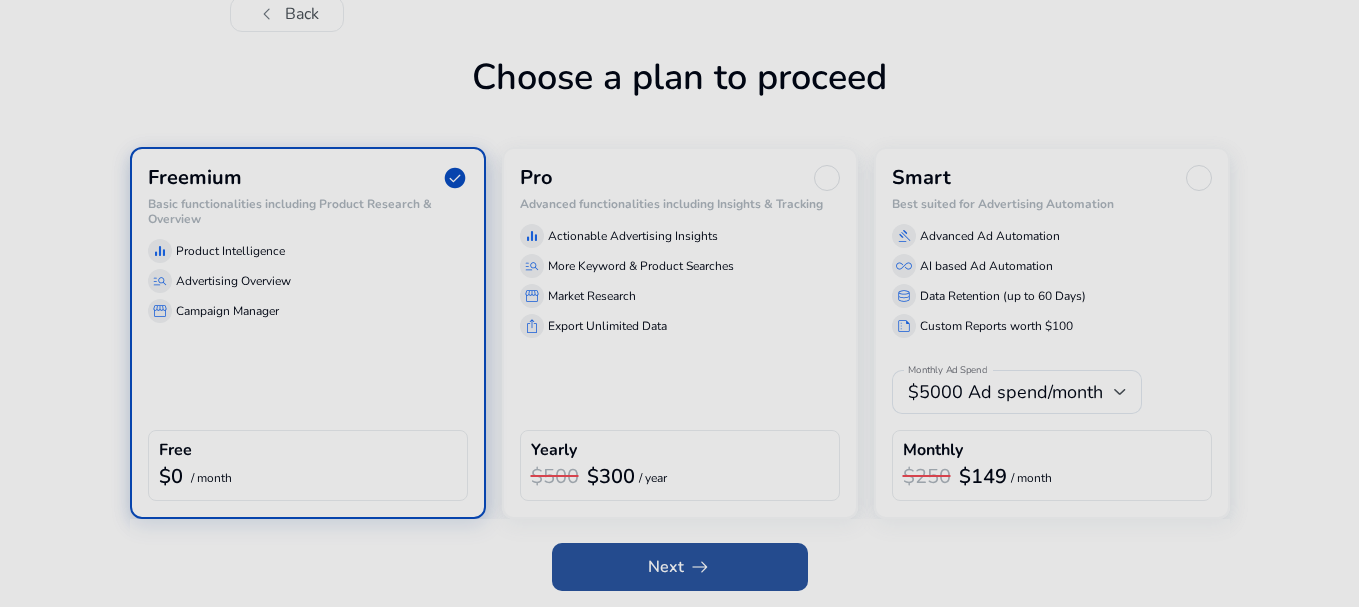 click 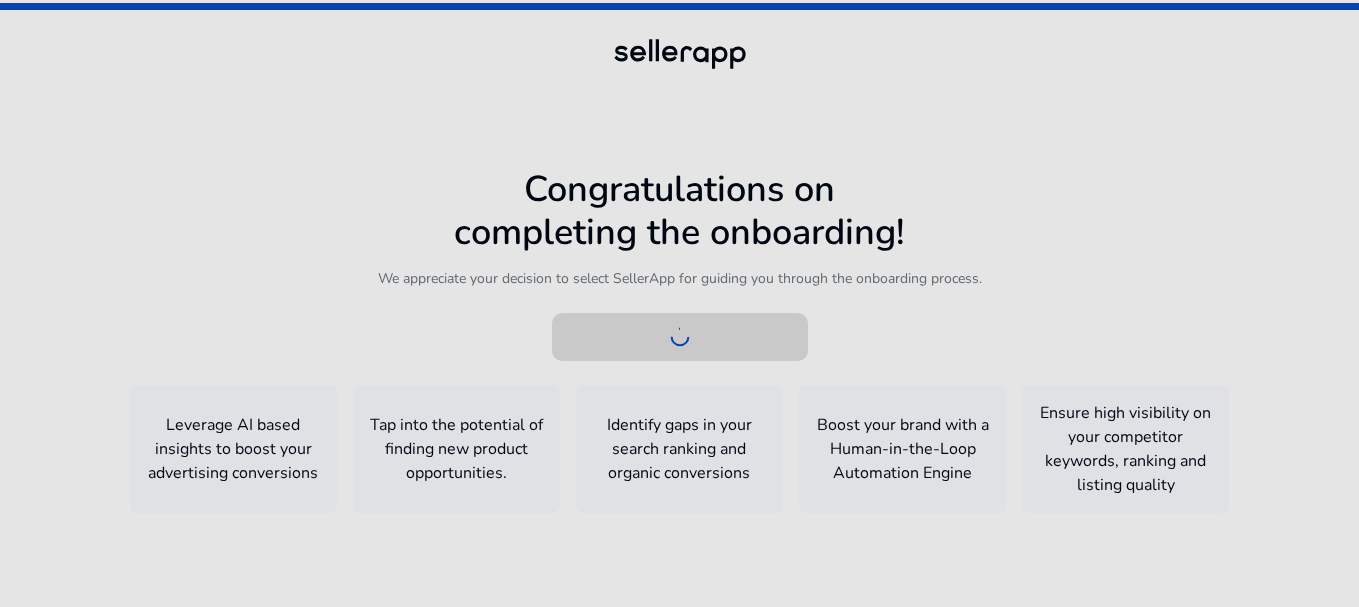 scroll, scrollTop: 1, scrollLeft: 0, axis: vertical 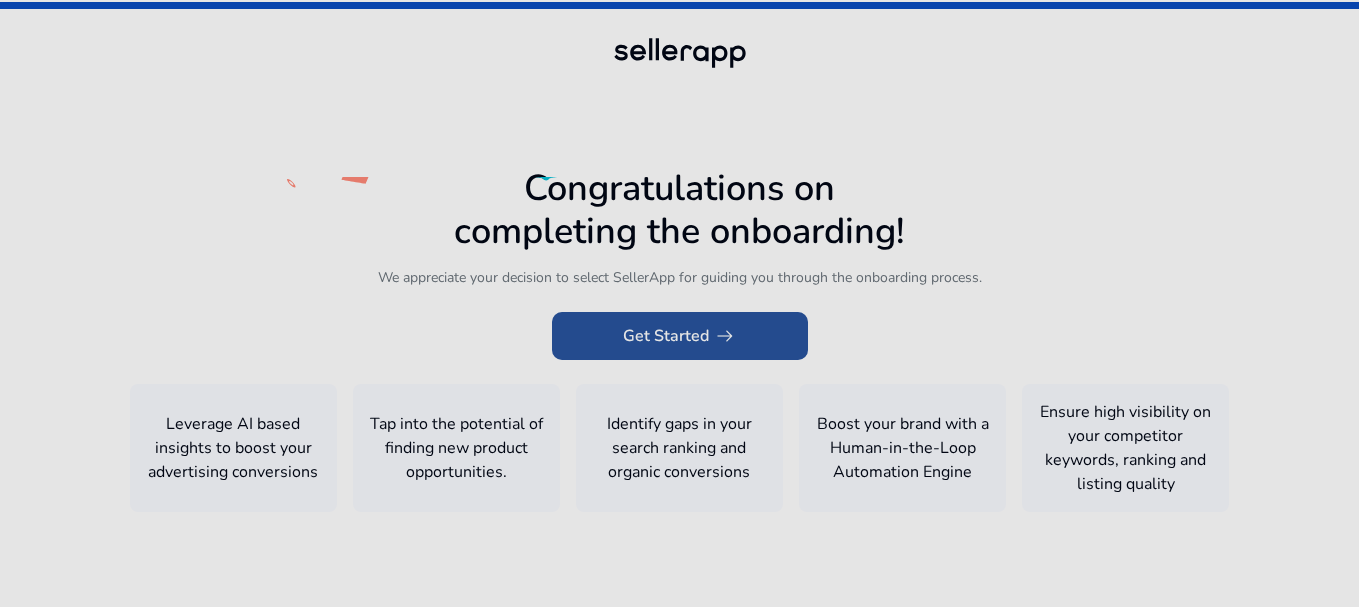 click on "Get Started   arrow_right_alt" 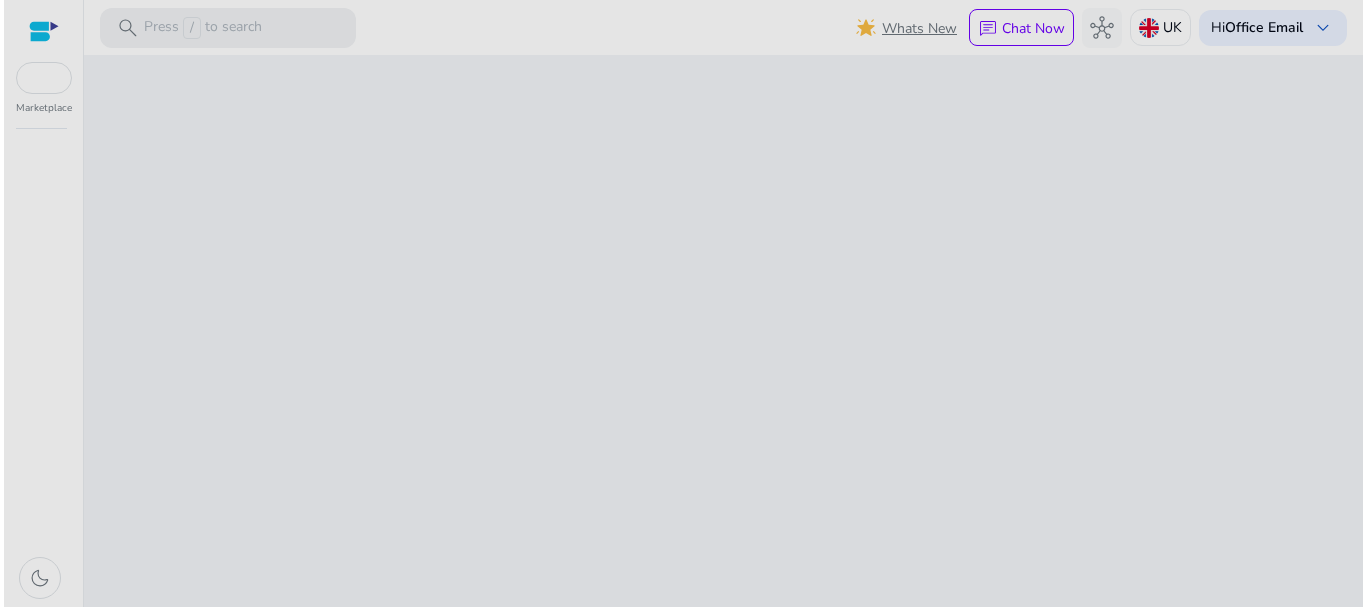 scroll, scrollTop: 0, scrollLeft: 0, axis: both 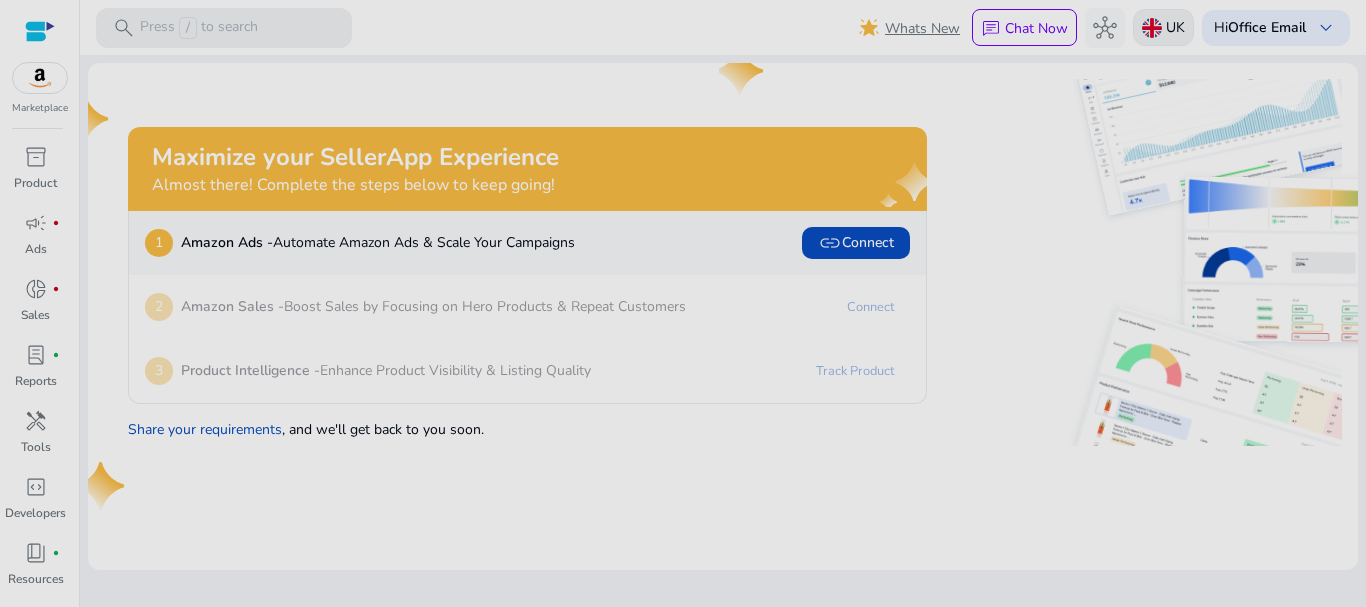 click at bounding box center [1152, 28] 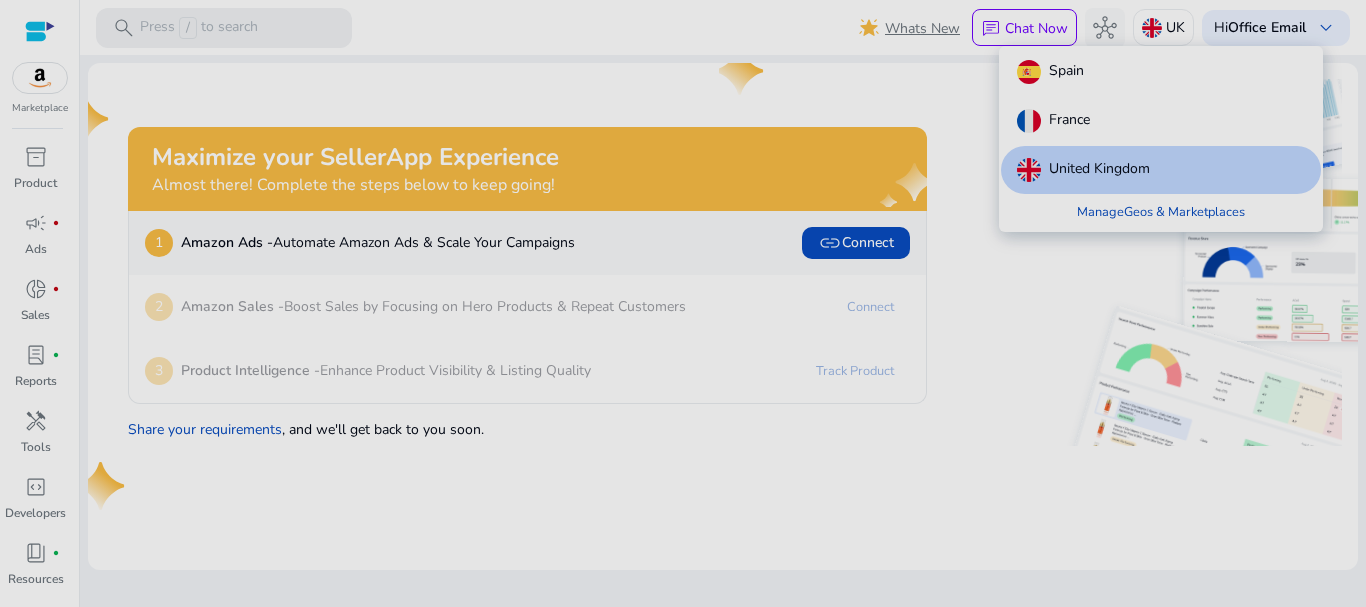 click at bounding box center (683, 303) 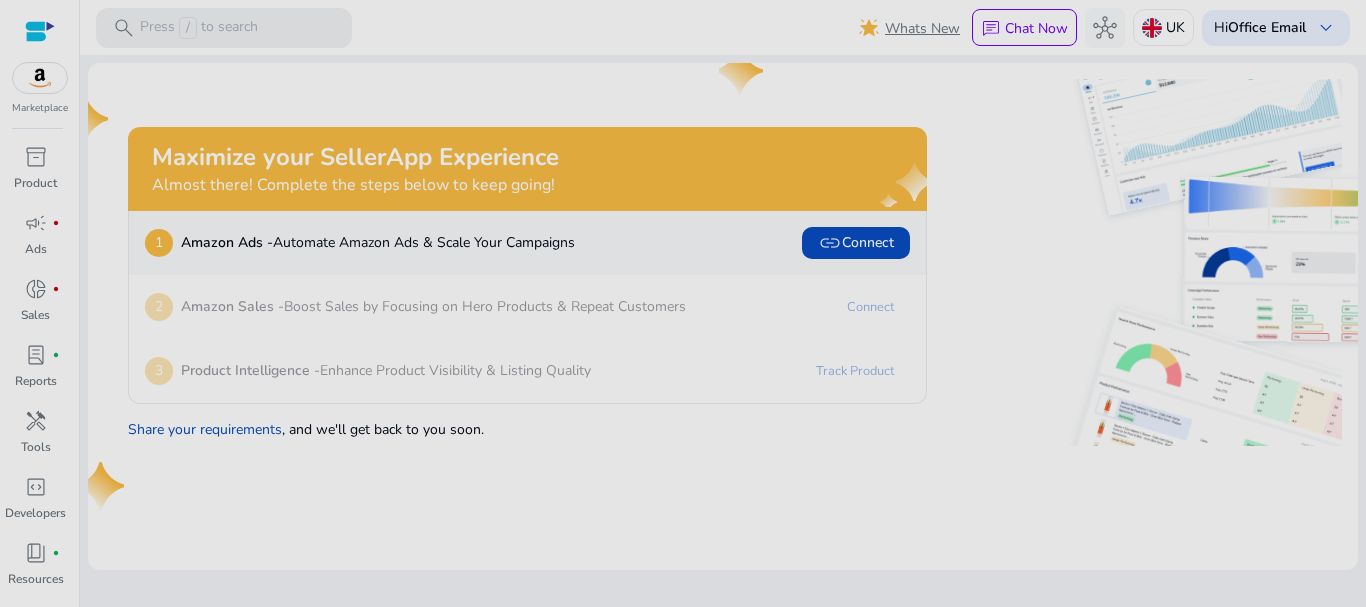 click at bounding box center (40, 31) 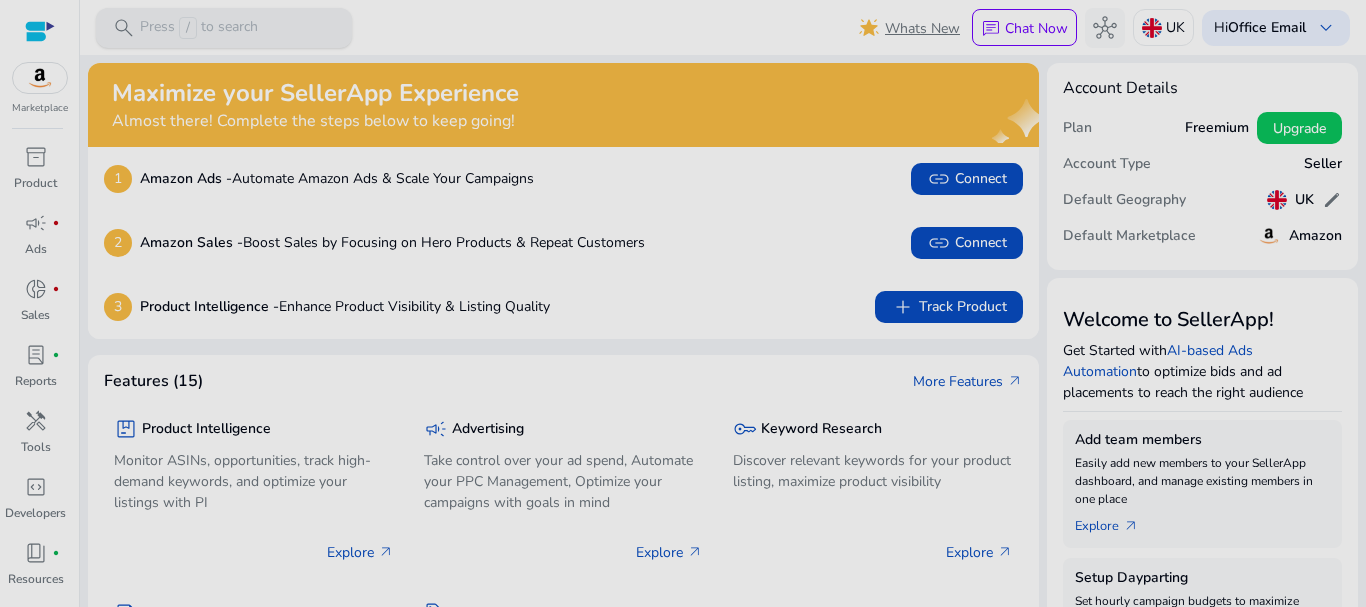 click on "search   Press  /  to search" at bounding box center [224, 28] 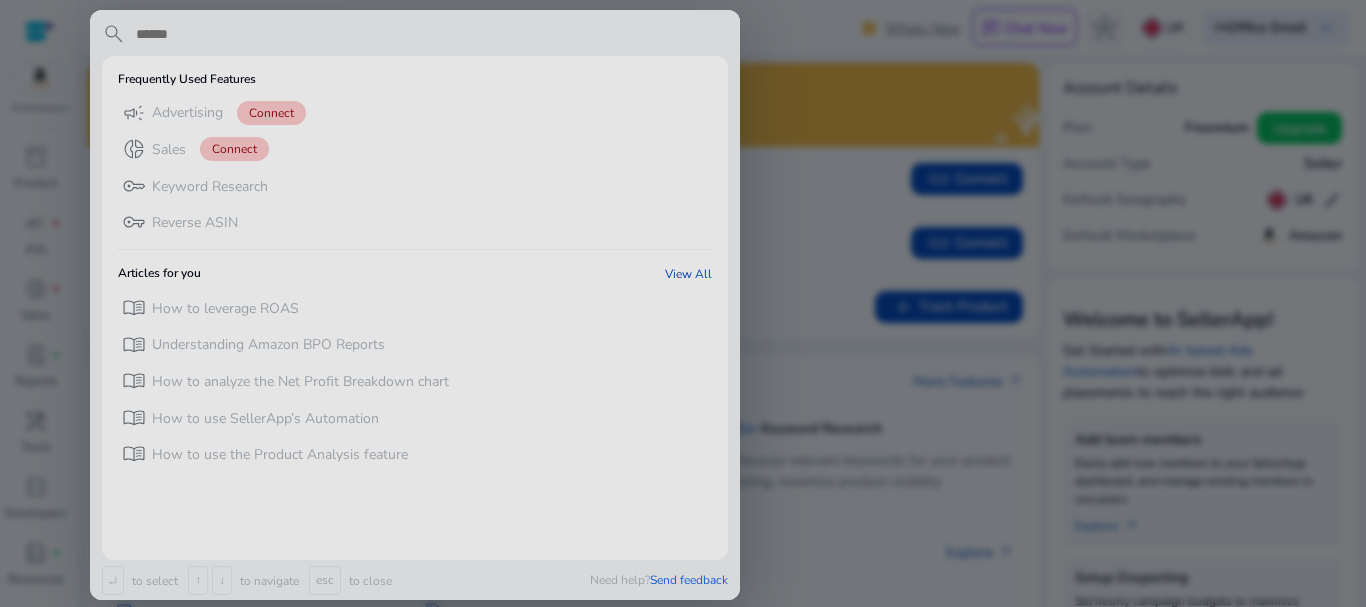 click at bounding box center [431, 34] 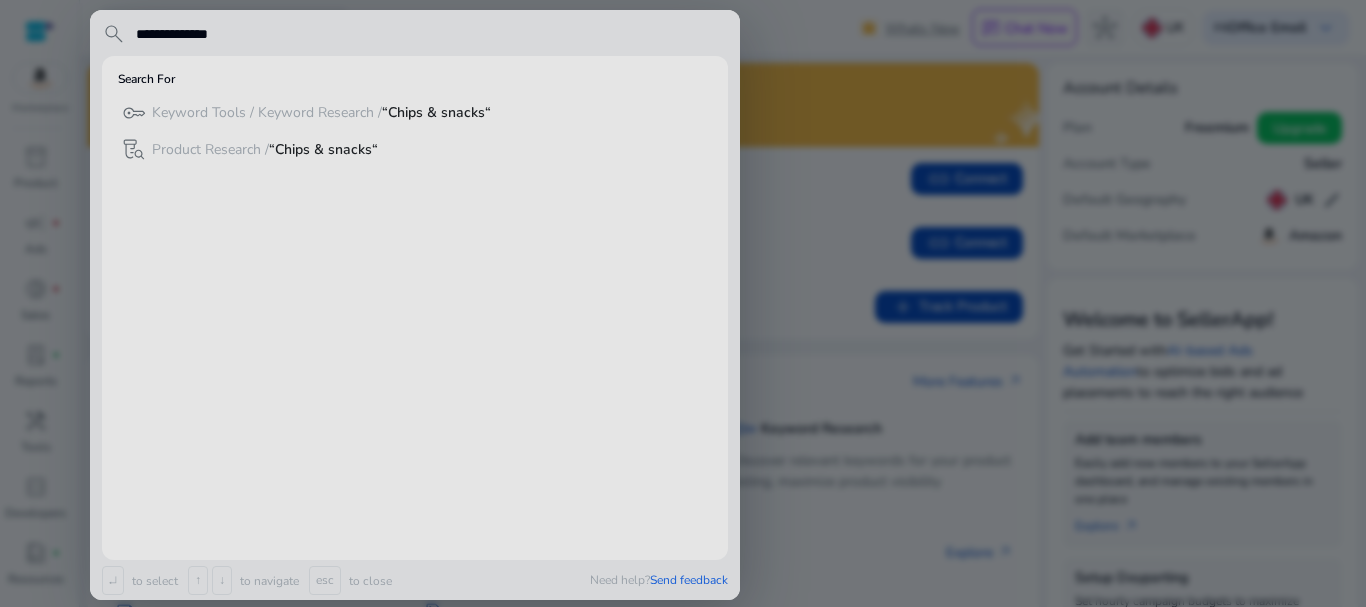 type on "**********" 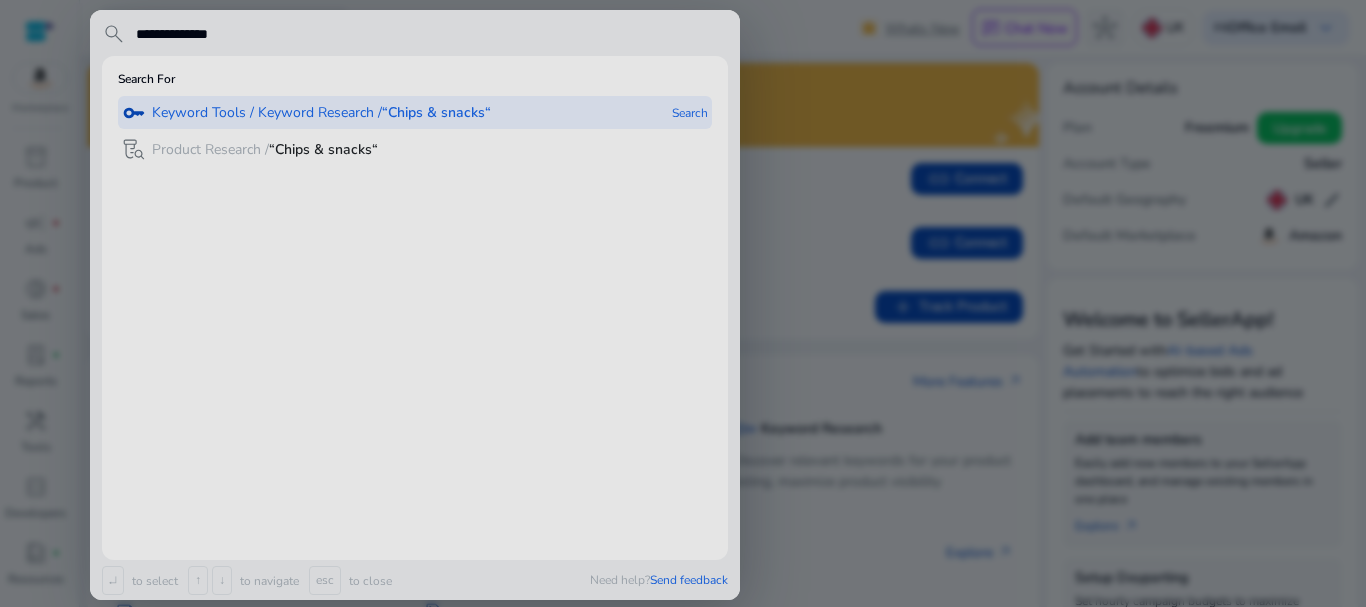 click on "Keyword Tools / Keyword Research /  “Chips & snacks“" at bounding box center [321, 113] 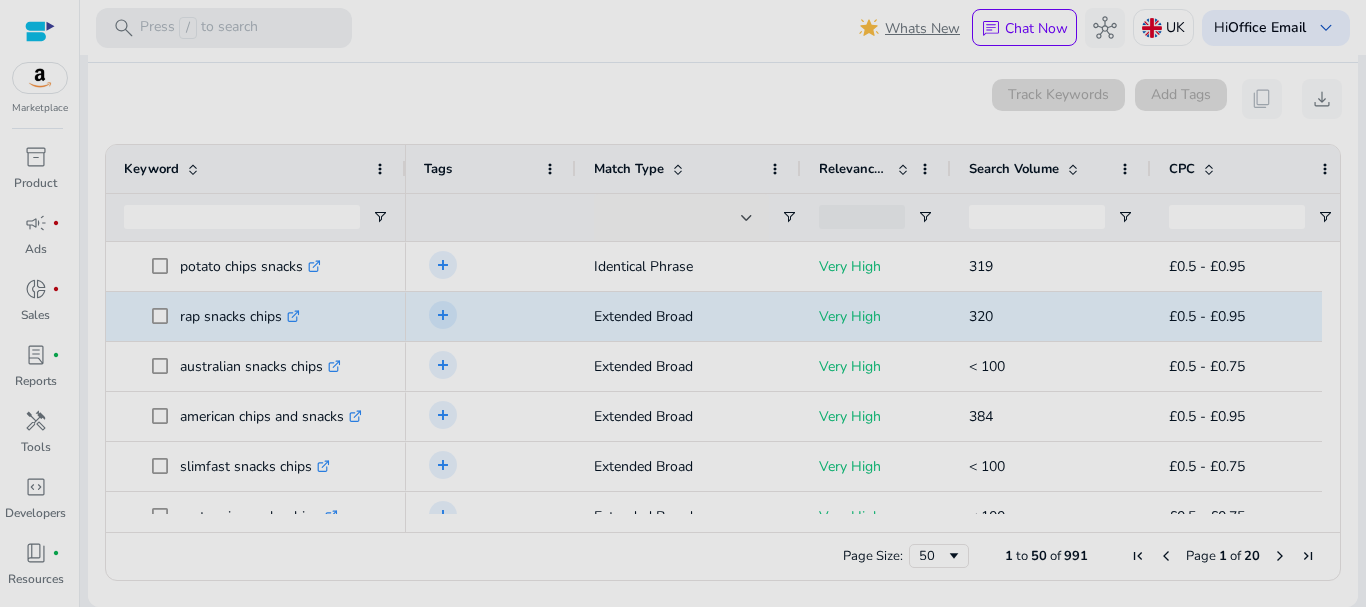 scroll, scrollTop: 238, scrollLeft: 0, axis: vertical 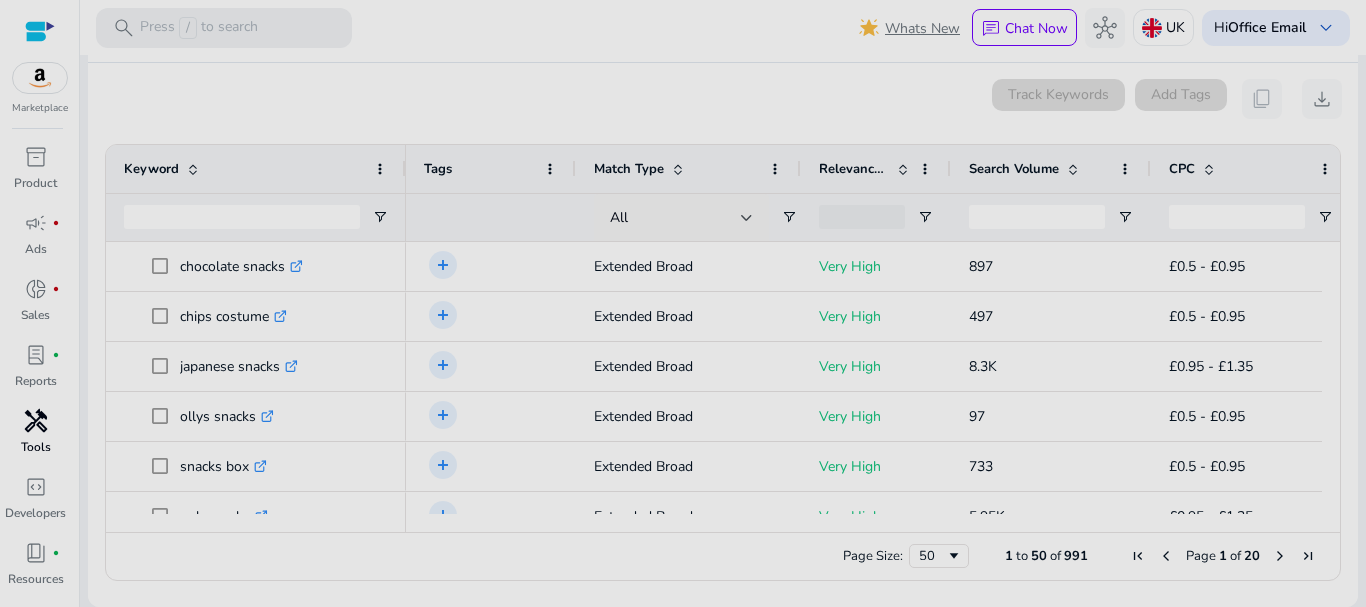 click on "handyman" at bounding box center (36, 421) 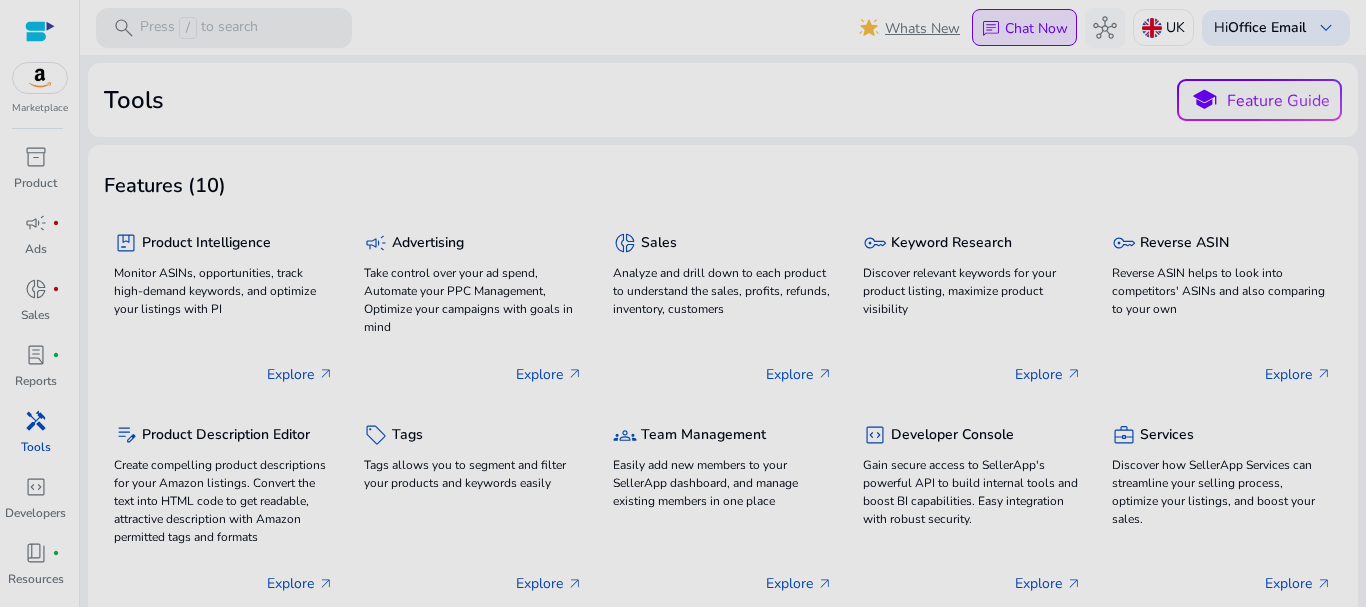 click on "chat" at bounding box center [991, 29] 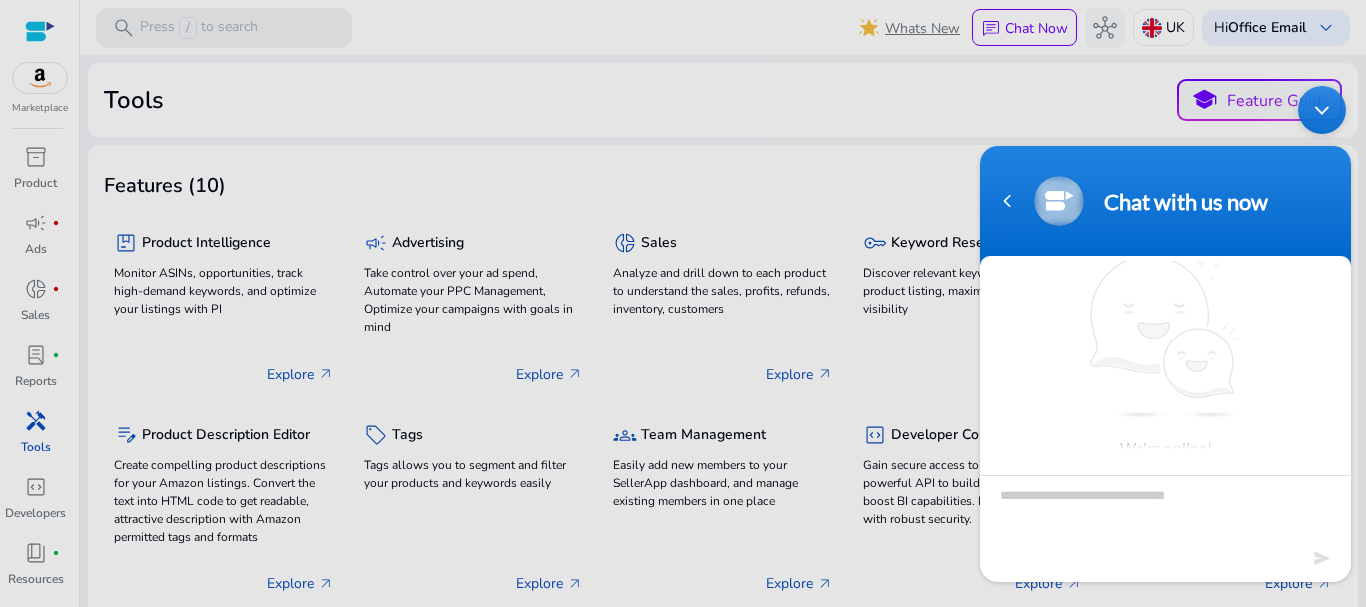 scroll, scrollTop: 0, scrollLeft: 0, axis: both 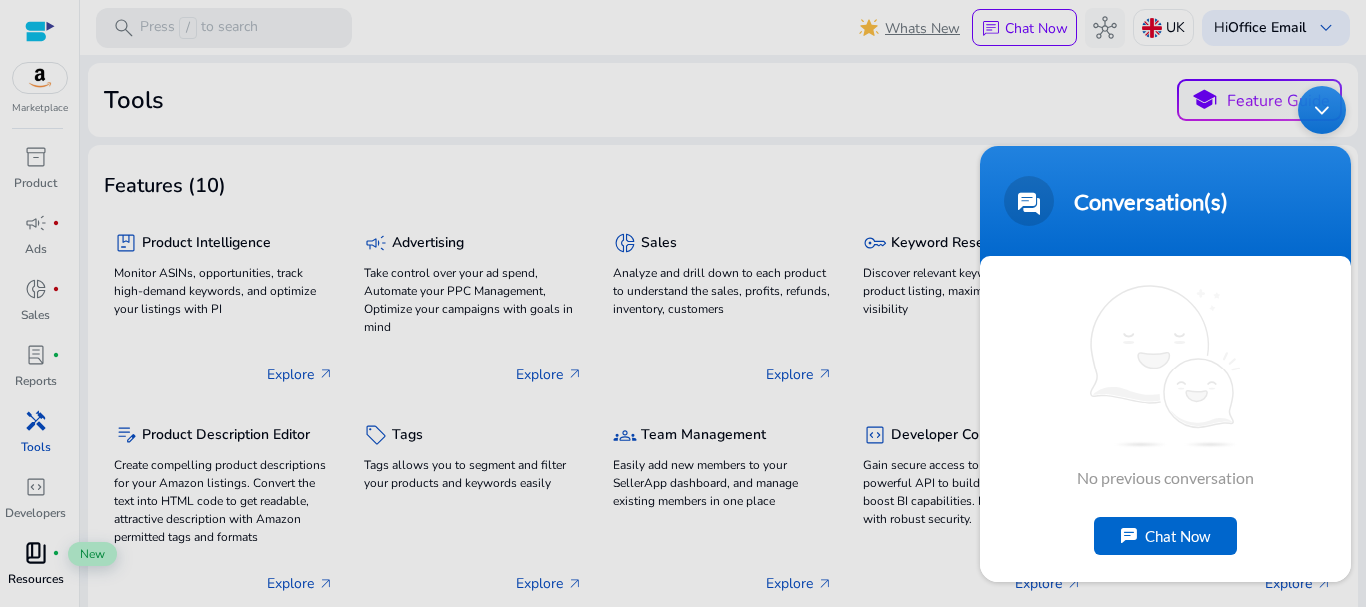 click on "book_4" at bounding box center (36, 553) 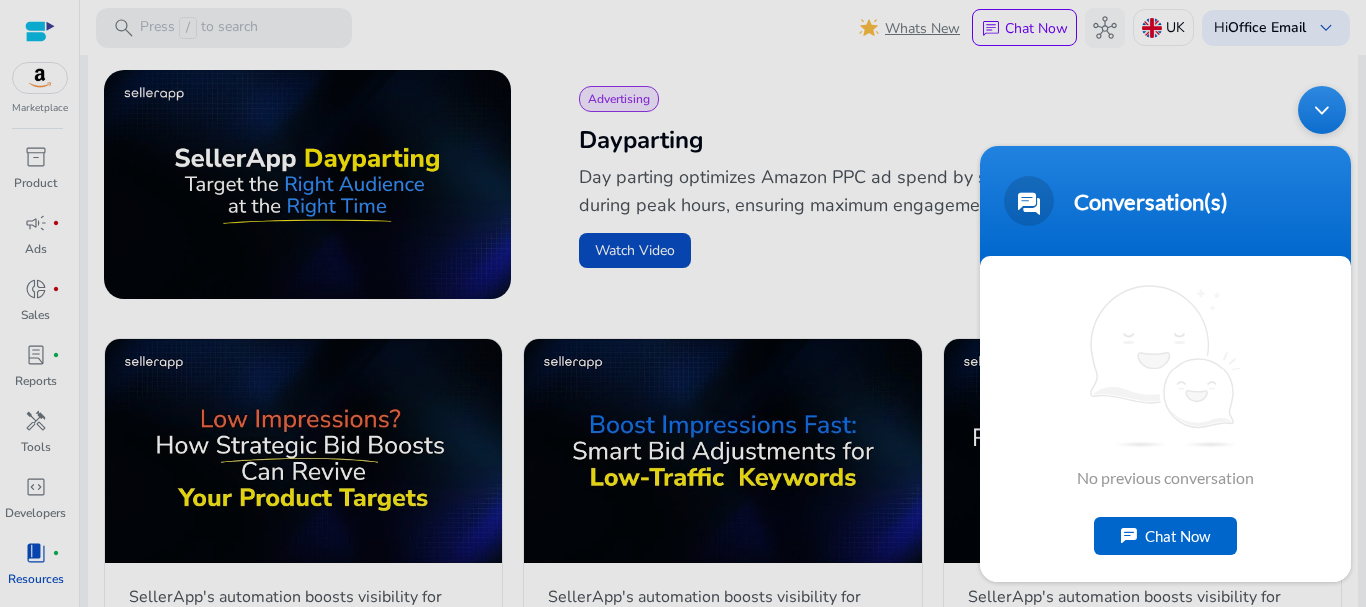 scroll, scrollTop: 400, scrollLeft: 0, axis: vertical 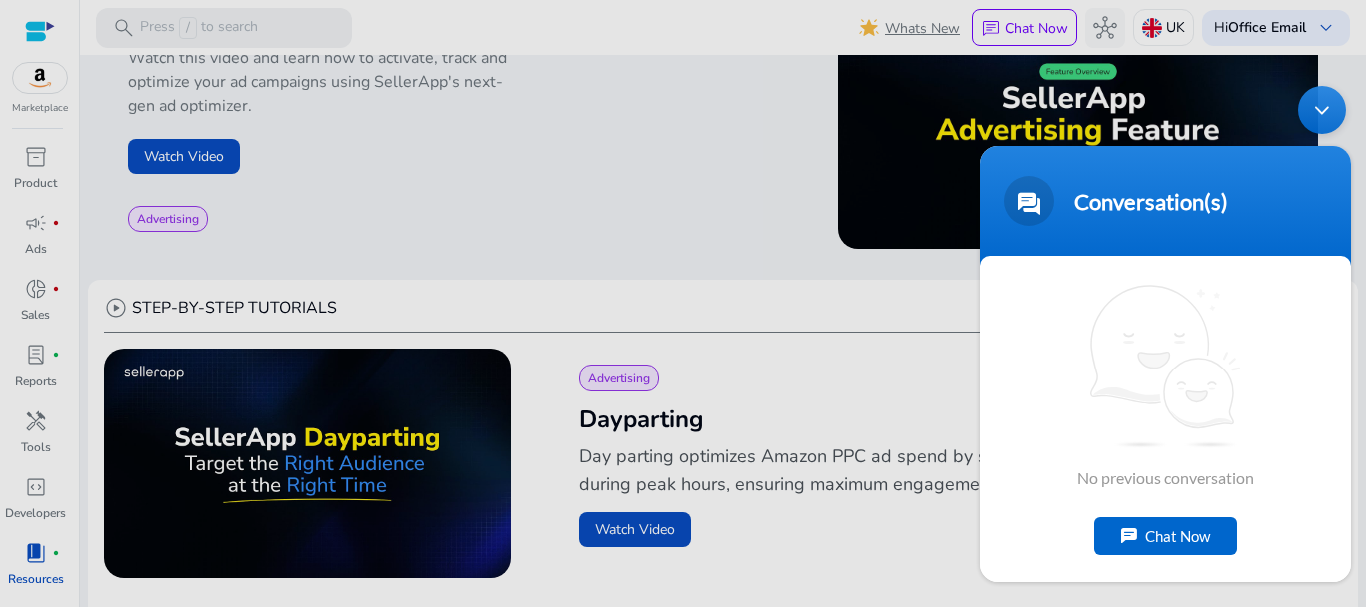 click at bounding box center [40, 78] 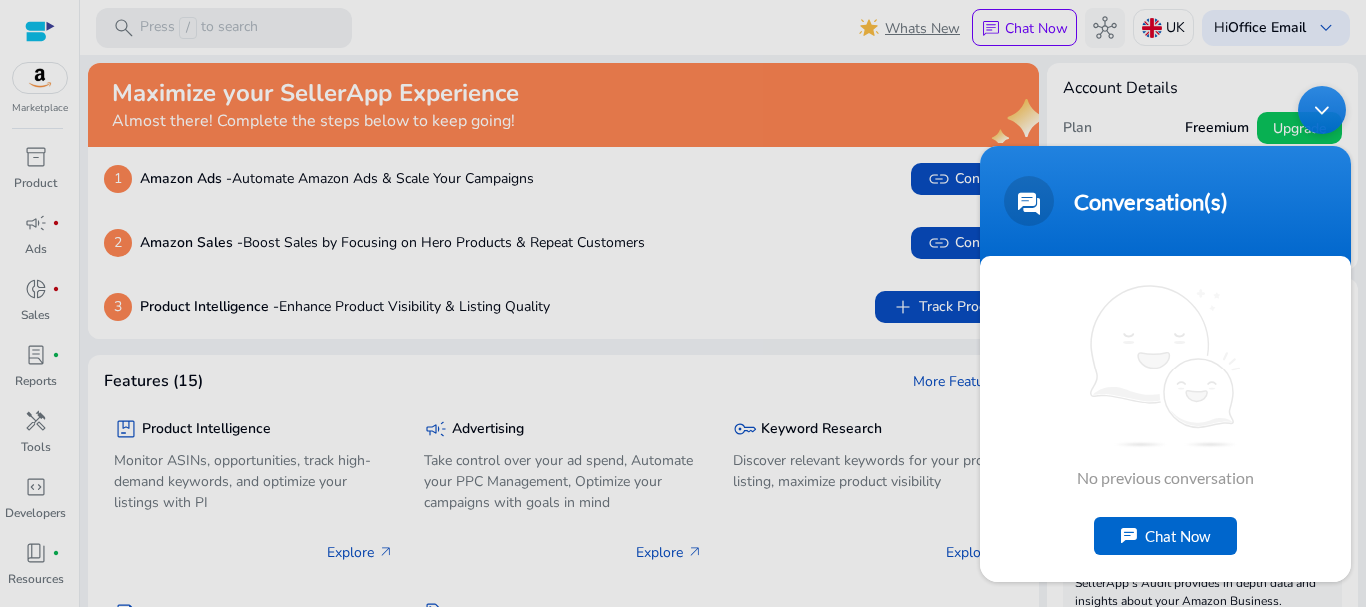 click at bounding box center (1322, 110) 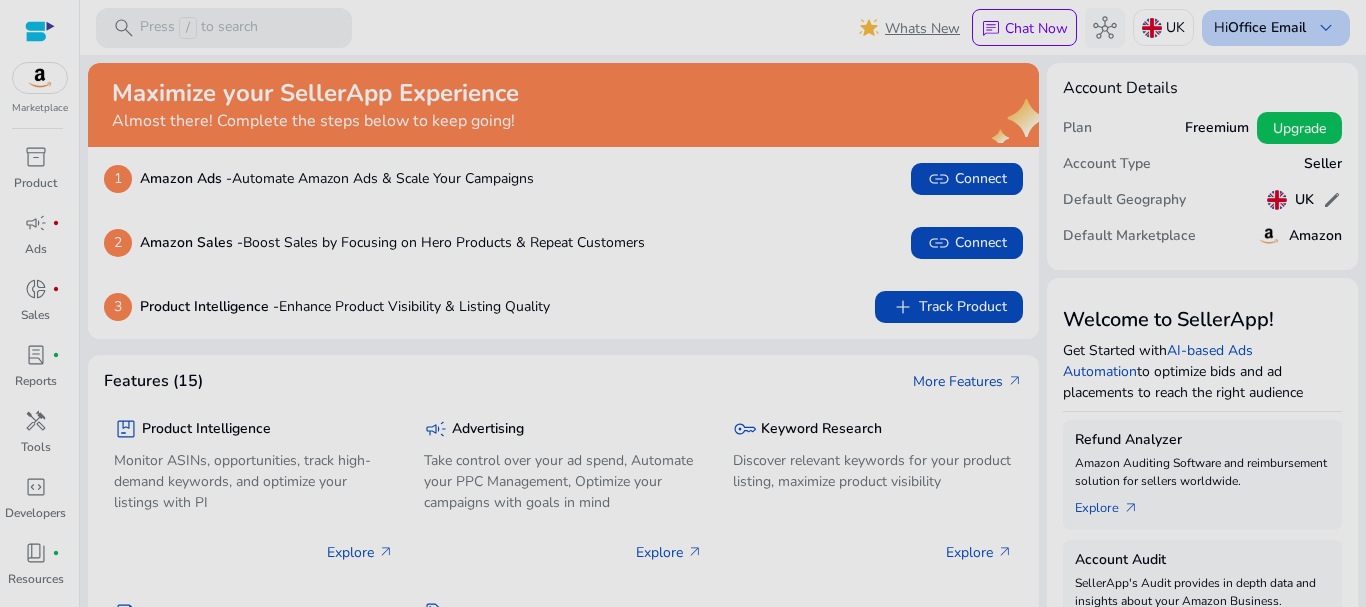 click on "Office Email" at bounding box center [1267, 27] 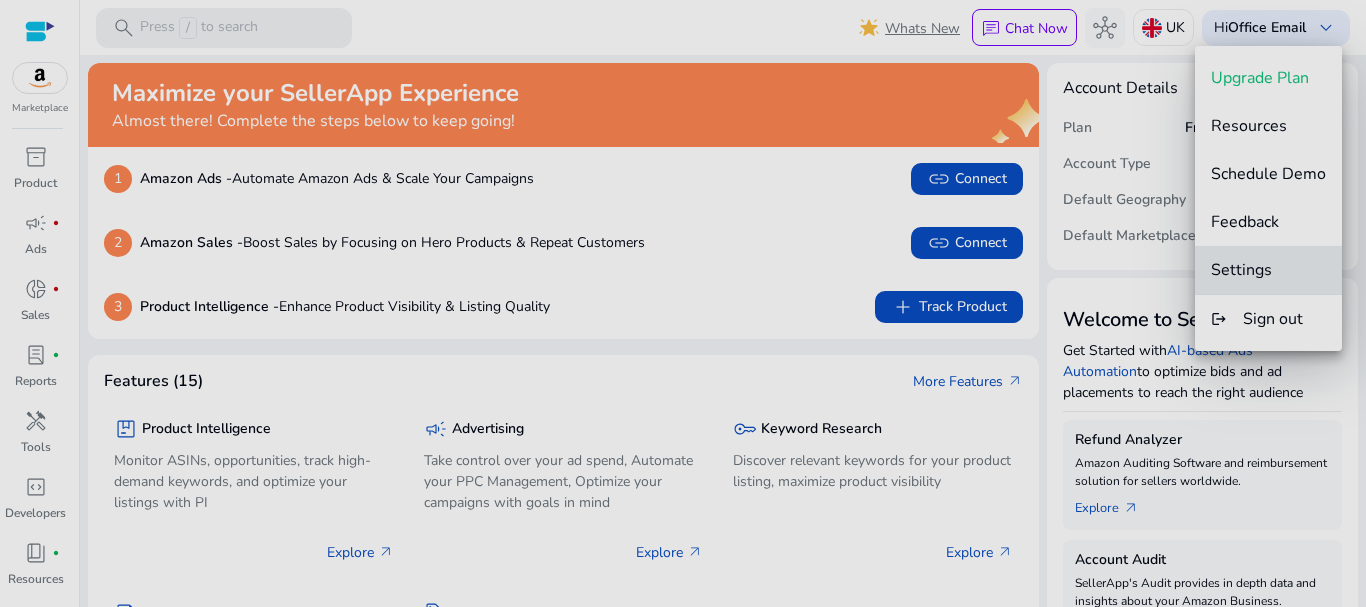click on "Settings" at bounding box center [1241, 270] 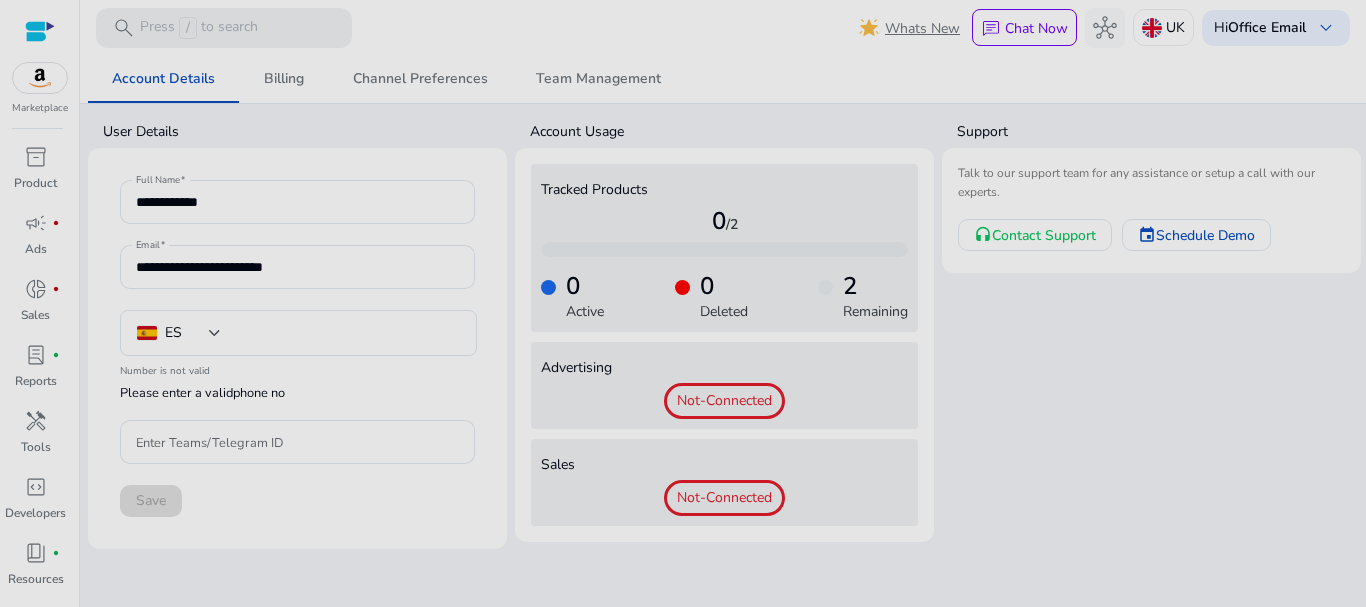 type on "***" 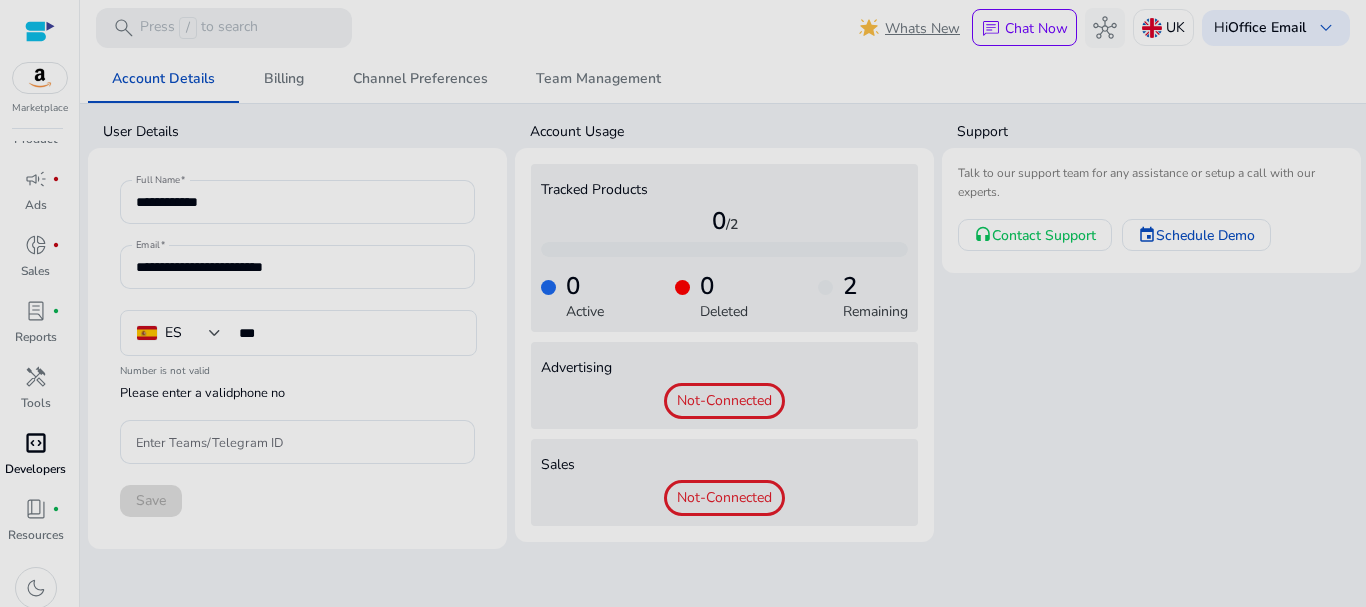 scroll, scrollTop: 54, scrollLeft: 0, axis: vertical 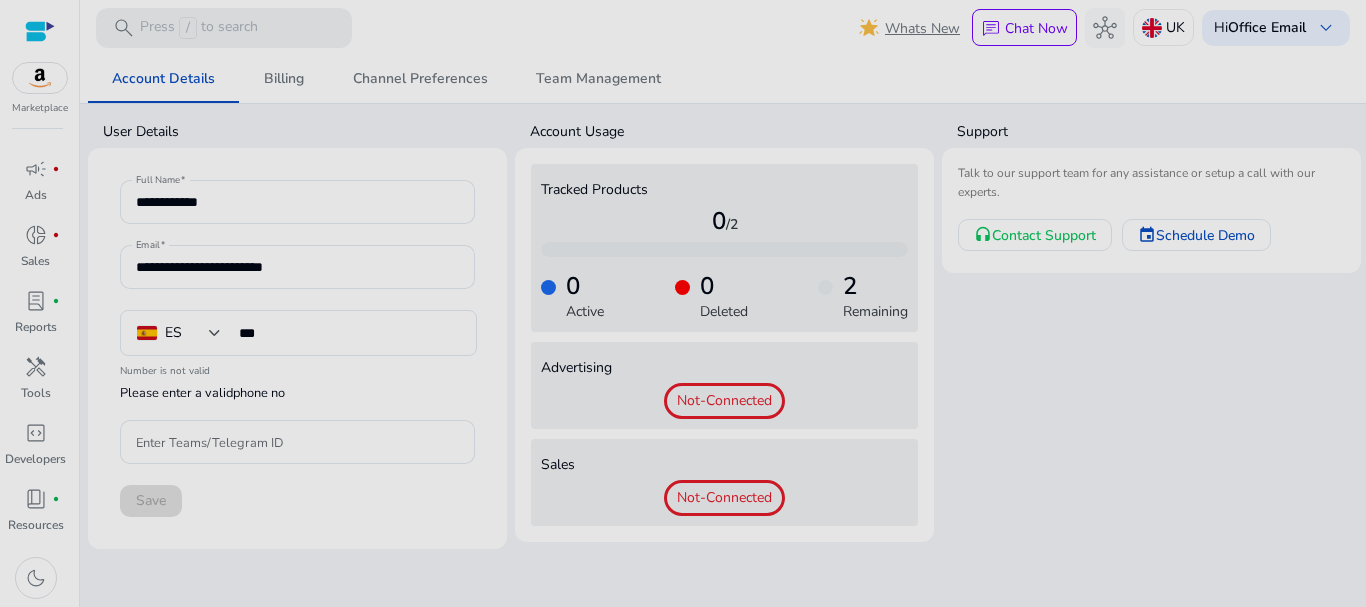 click at bounding box center (40, 78) 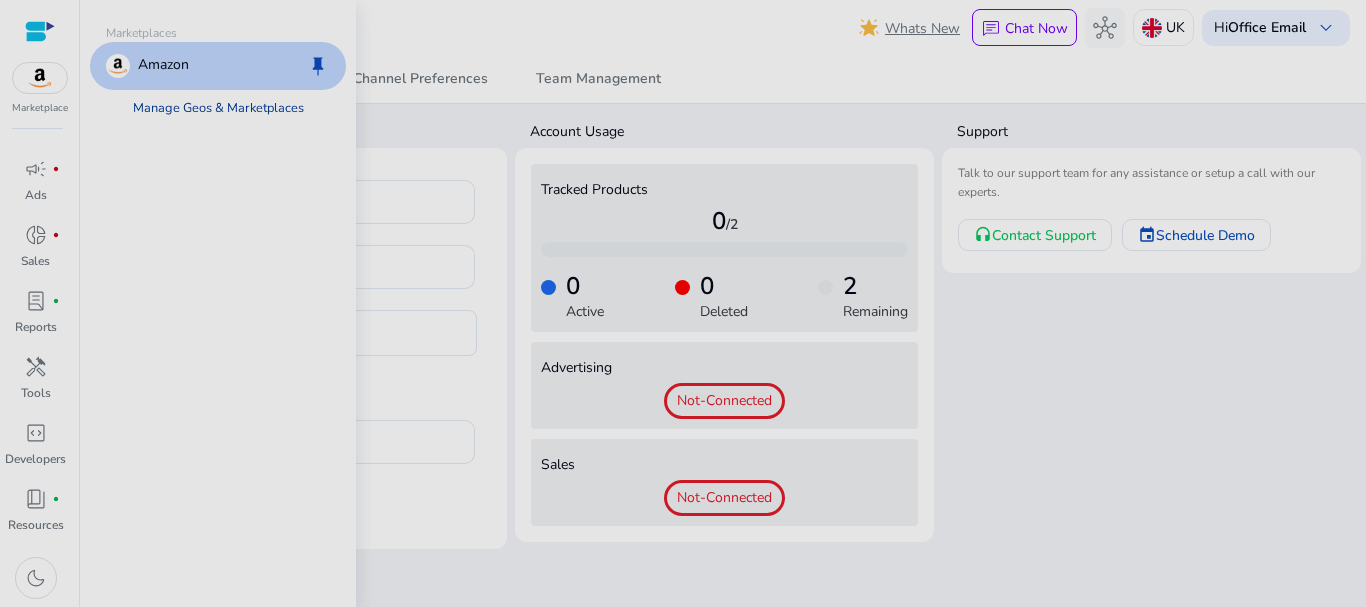 click on "Manage Geos & Marketplaces" at bounding box center [218, 108] 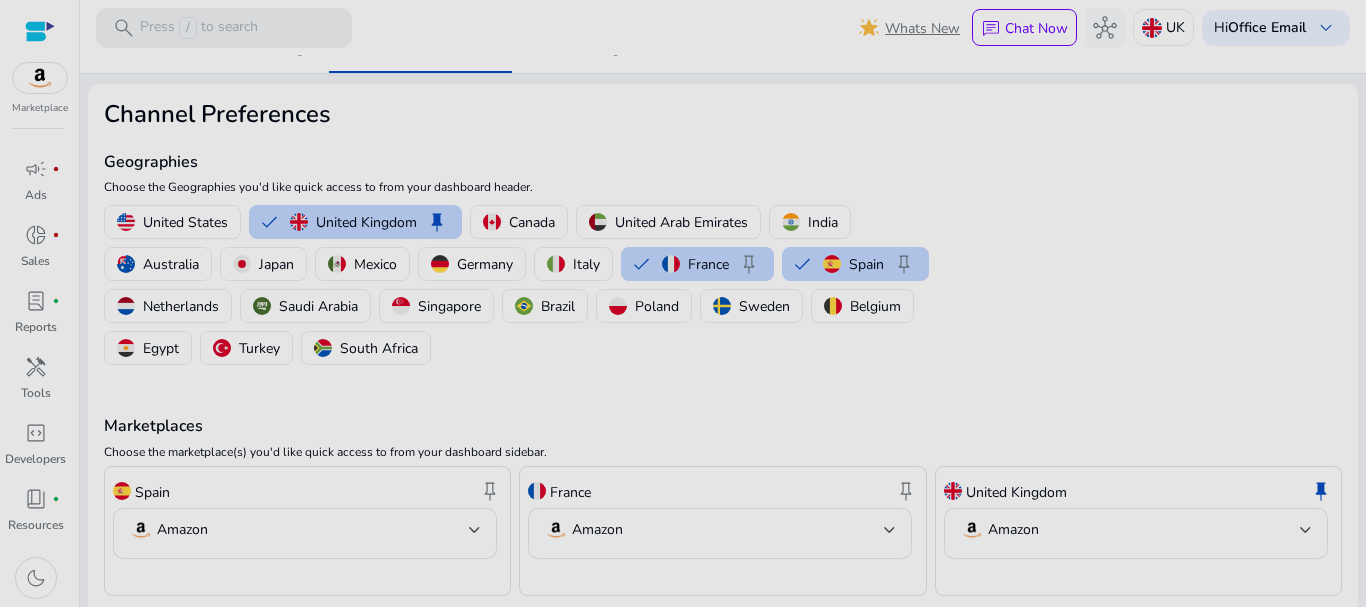 scroll, scrollTop: 0, scrollLeft: 0, axis: both 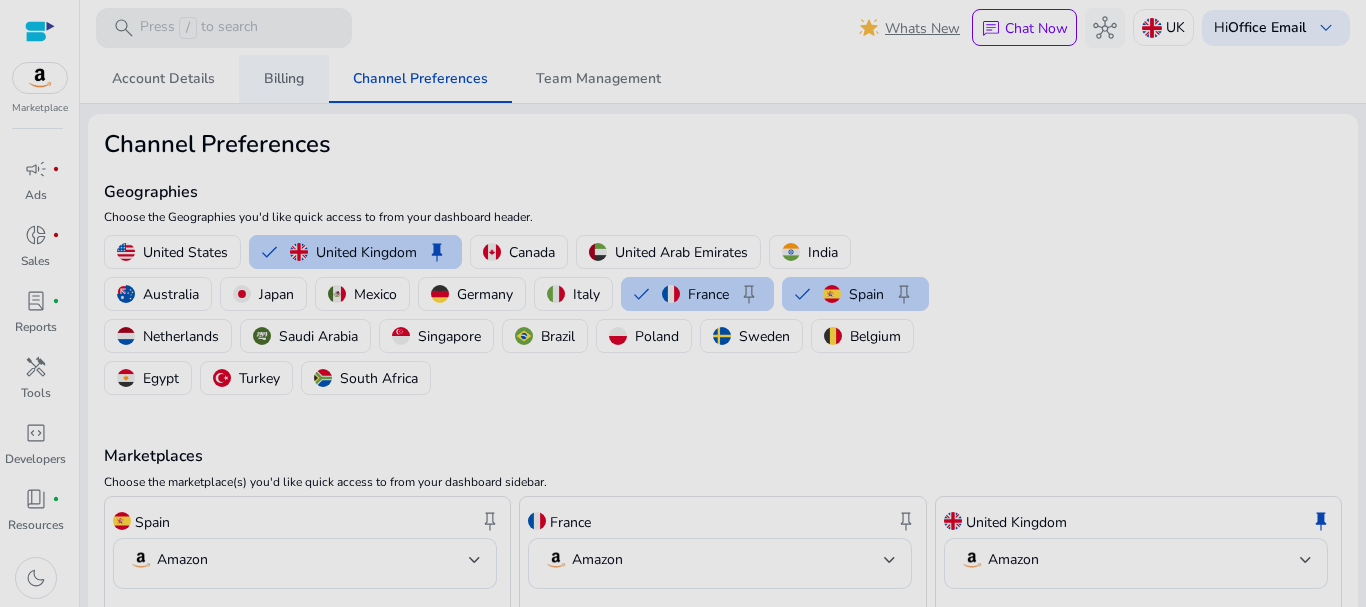 click on "Billing" at bounding box center (284, 79) 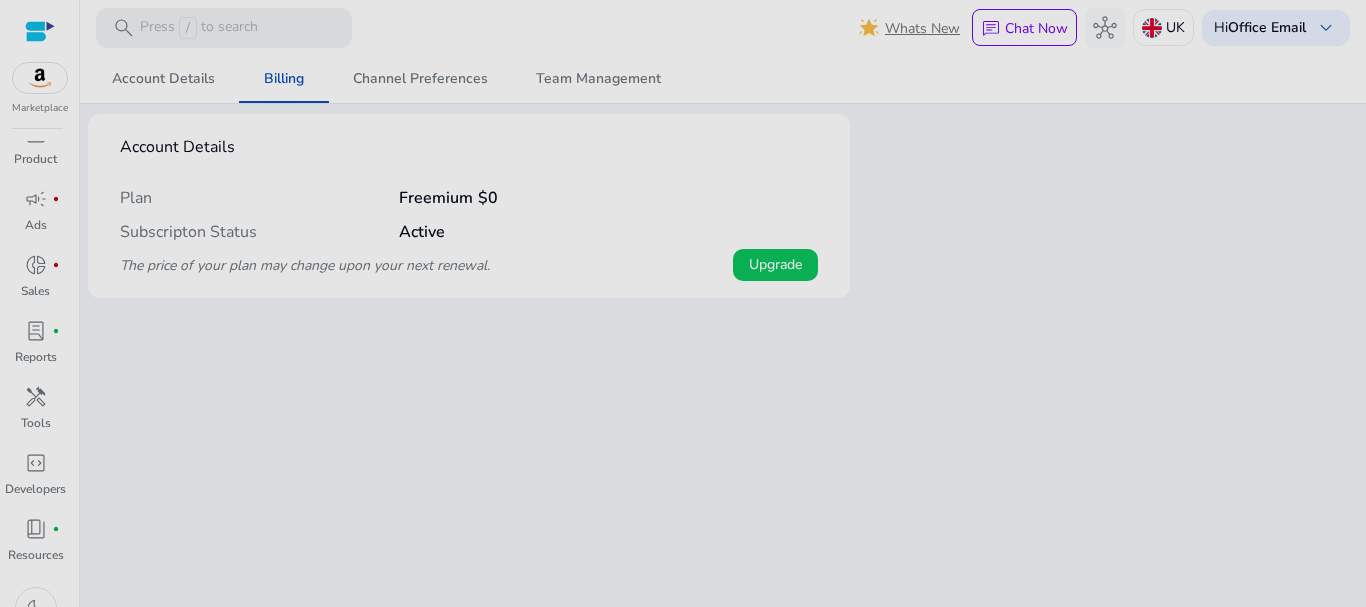 scroll, scrollTop: 0, scrollLeft: 0, axis: both 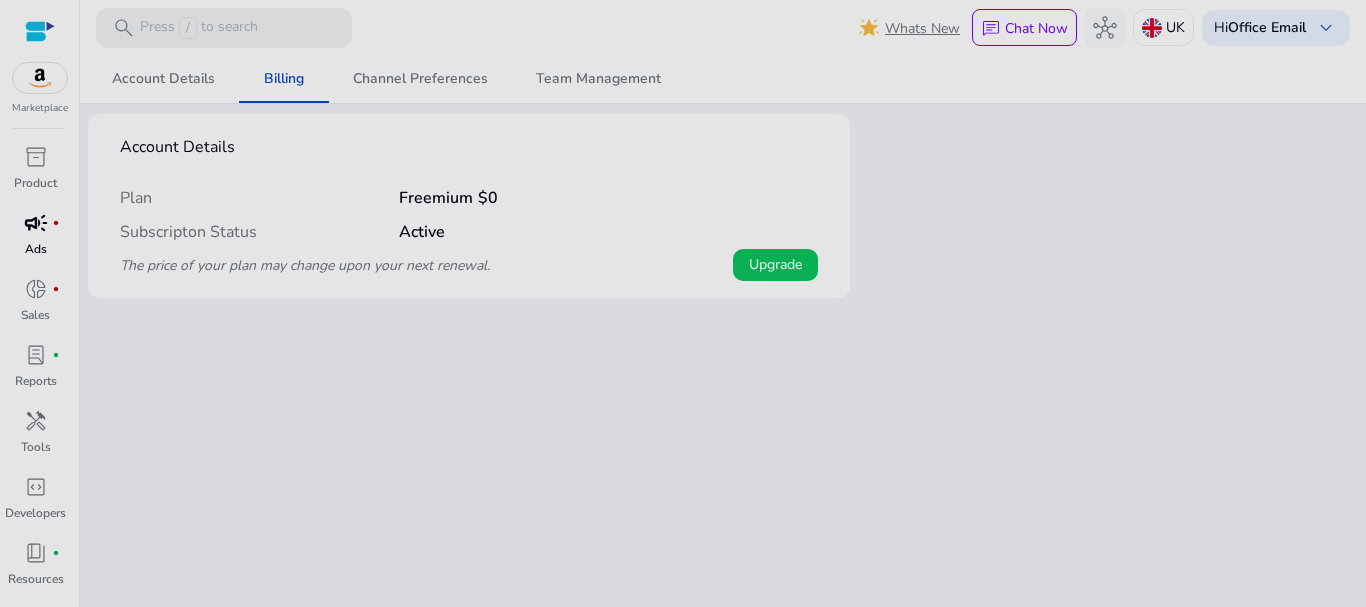 click on "campaign" at bounding box center [36, 223] 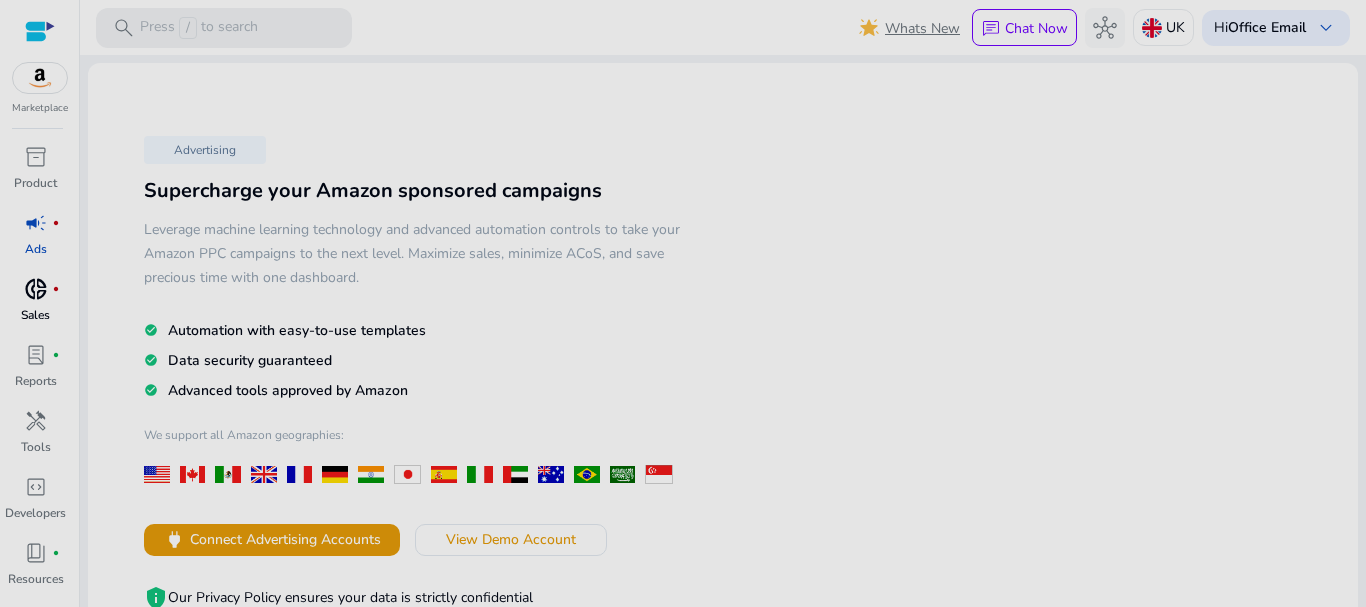 click on "donut_small" at bounding box center [36, 289] 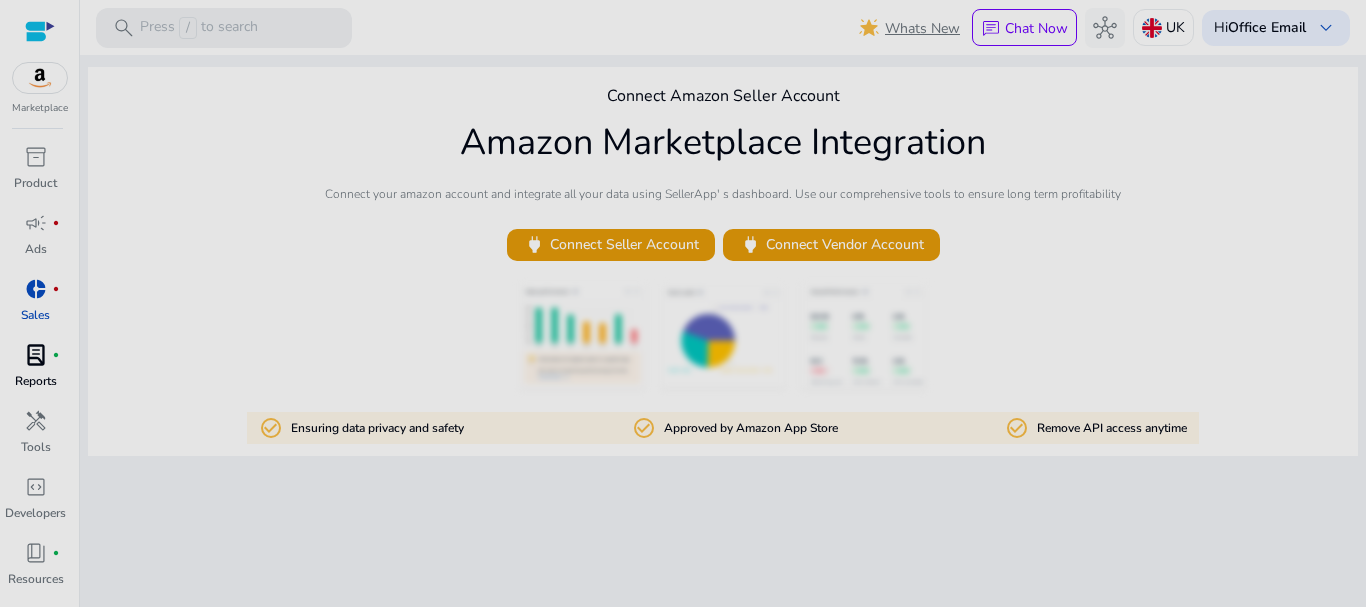 click on "Reports" at bounding box center [36, 381] 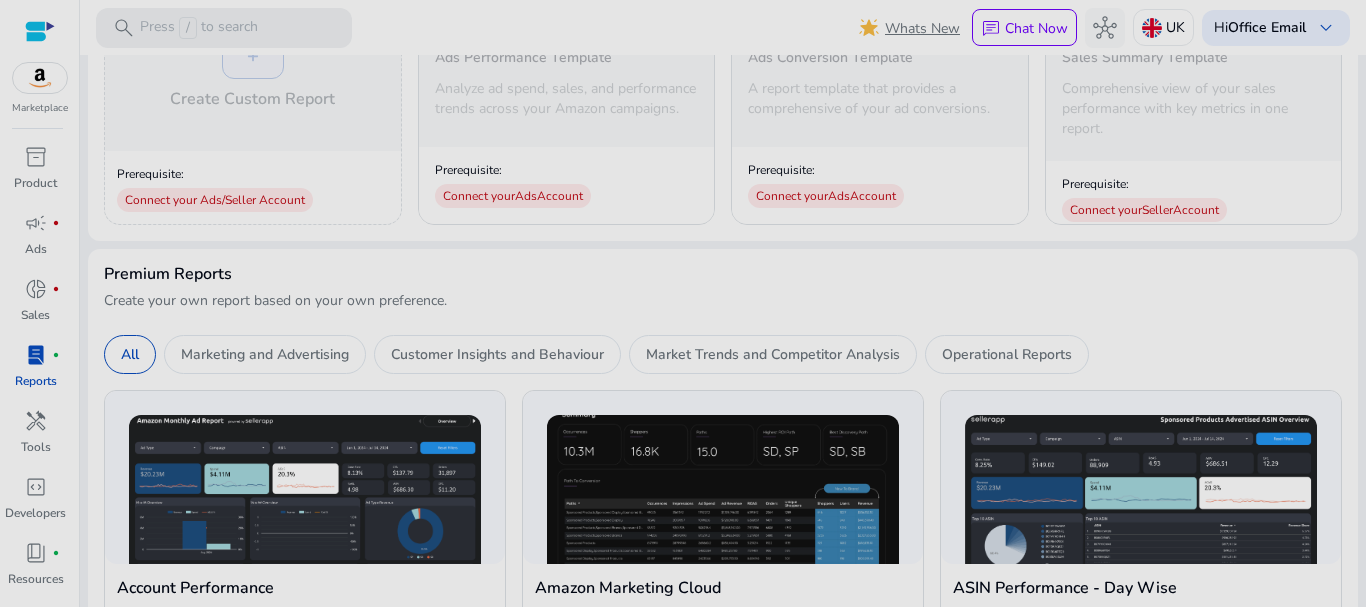 scroll, scrollTop: 0, scrollLeft: 0, axis: both 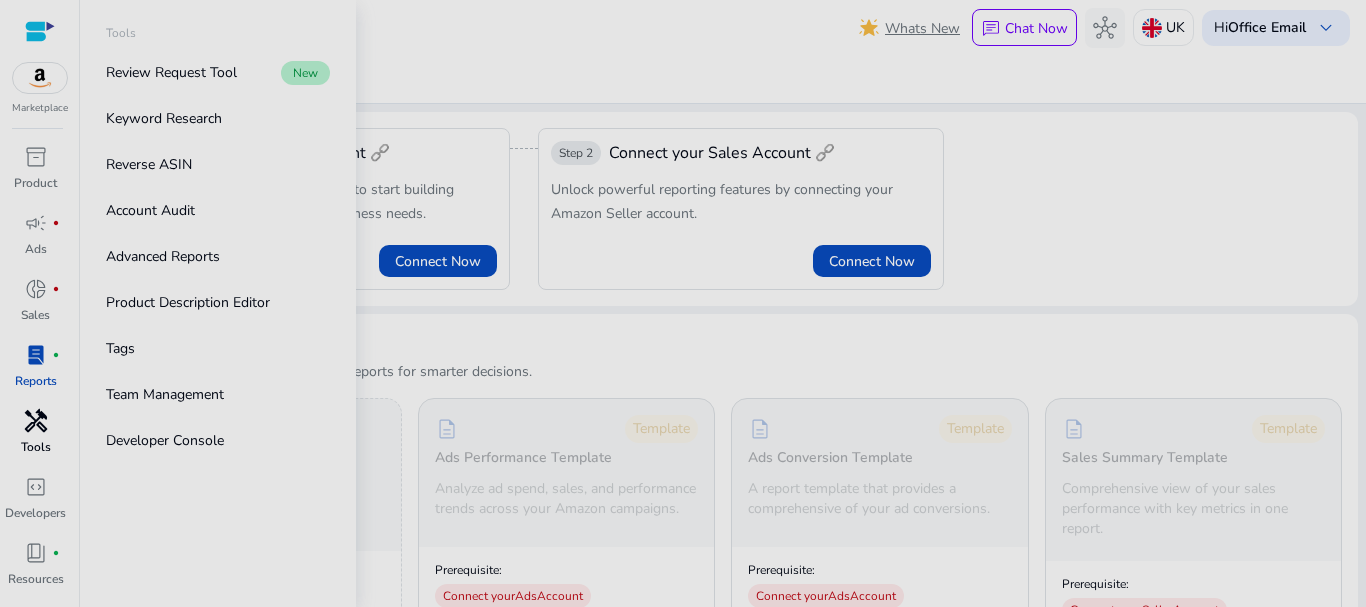 click on "Tools" at bounding box center (36, 447) 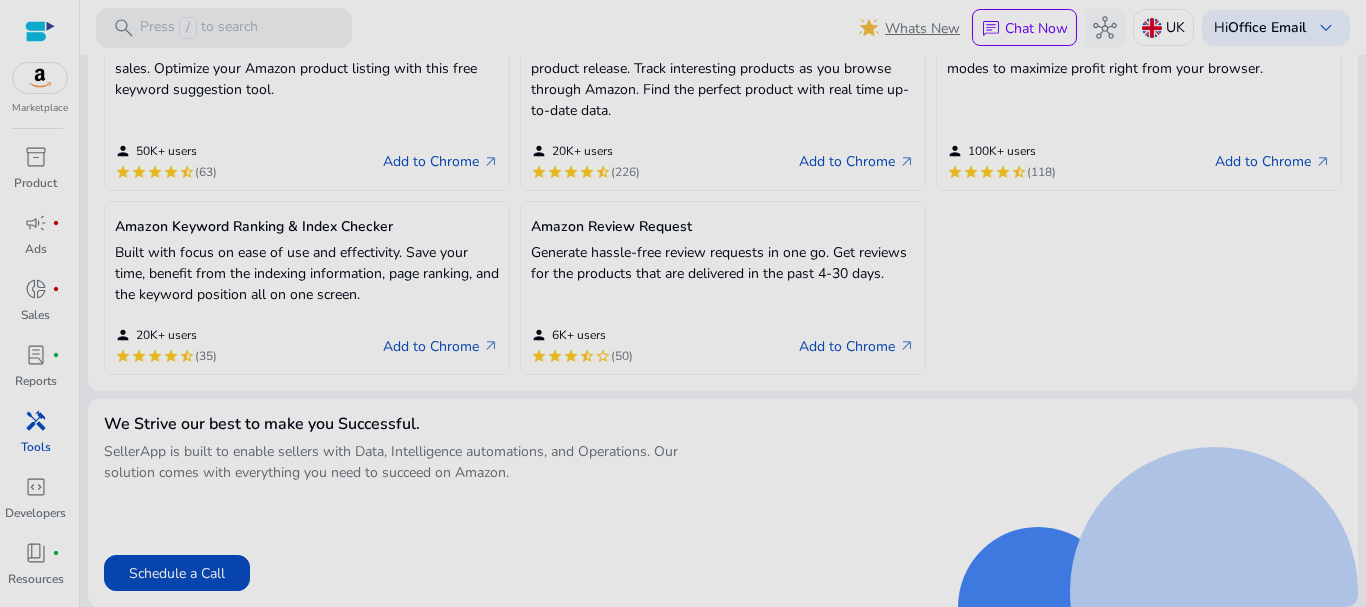 scroll, scrollTop: 0, scrollLeft: 0, axis: both 